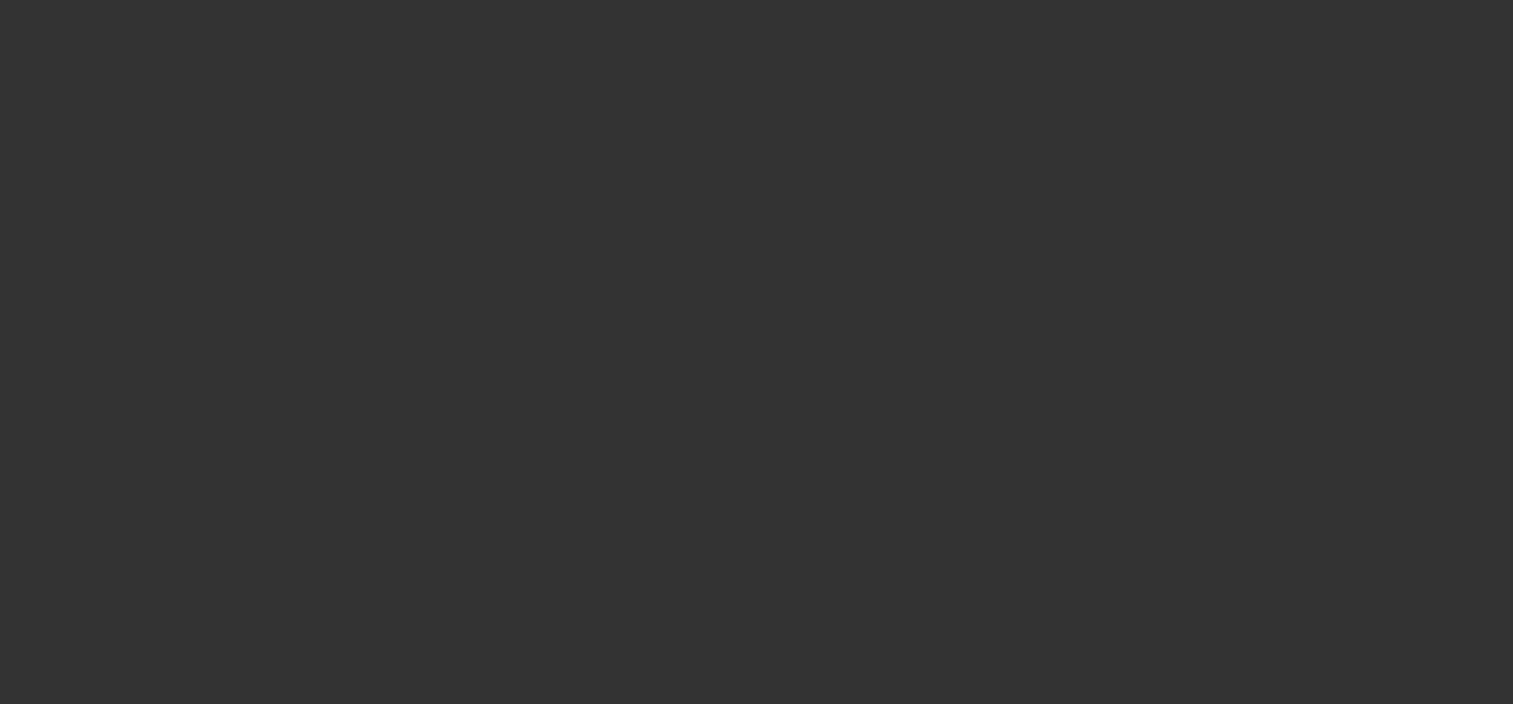 scroll, scrollTop: 0, scrollLeft: 0, axis: both 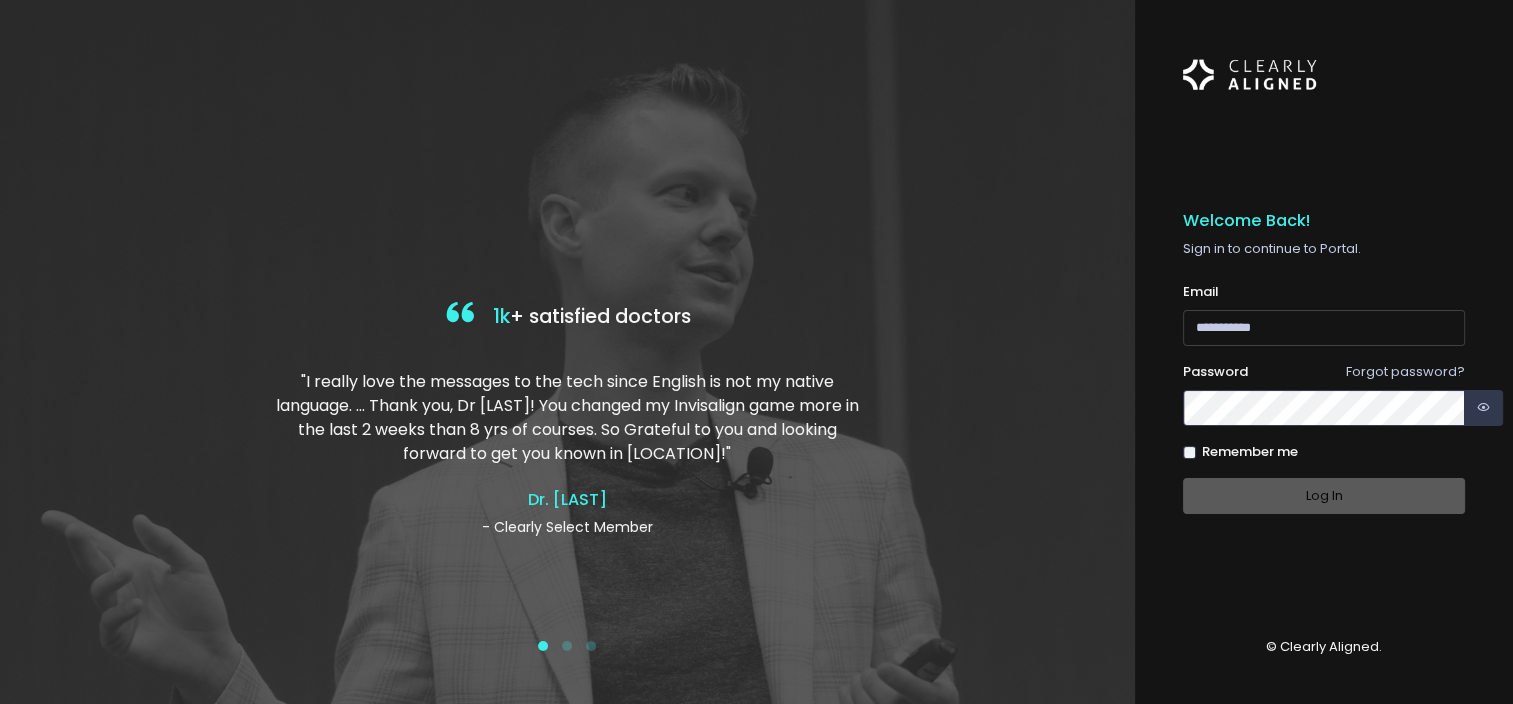 type on "**********" 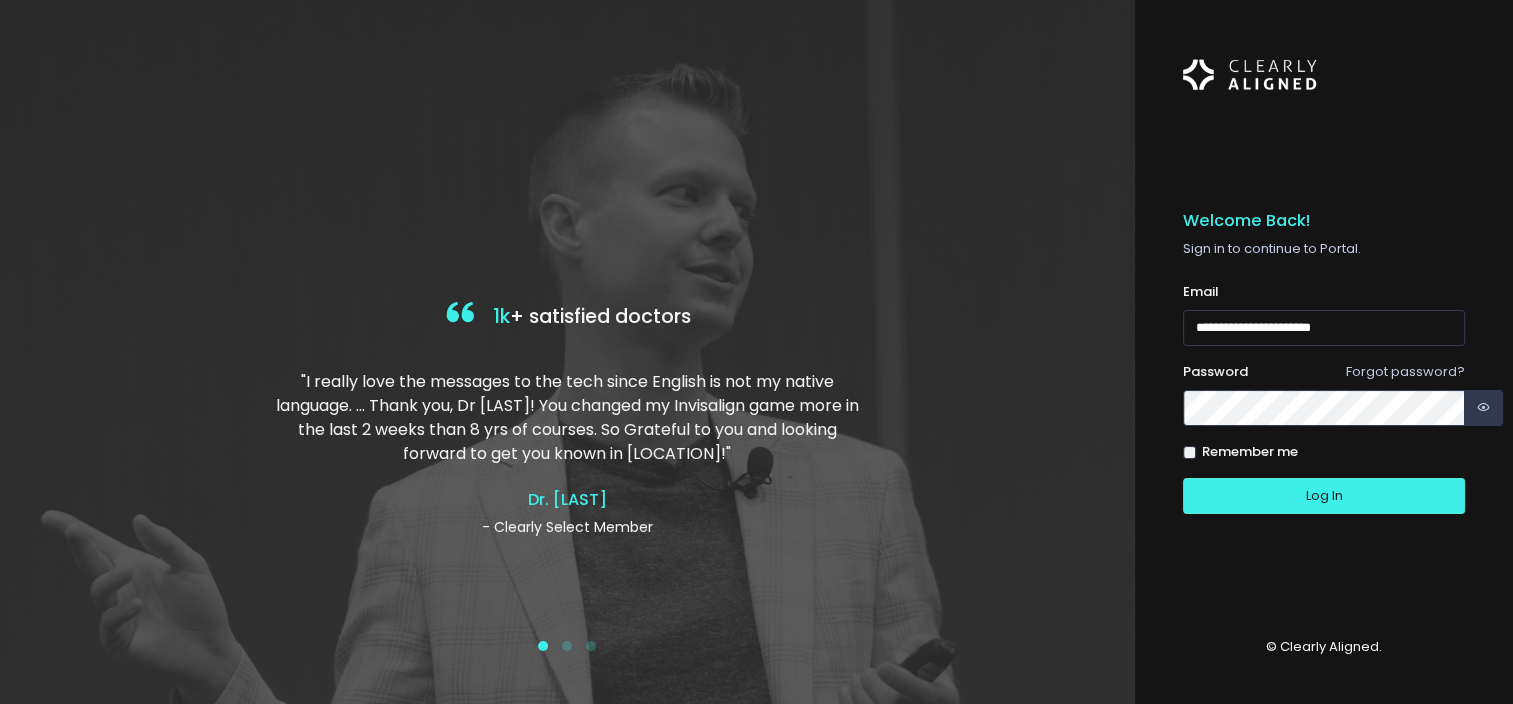 click on "Log In" at bounding box center (1324, 496) 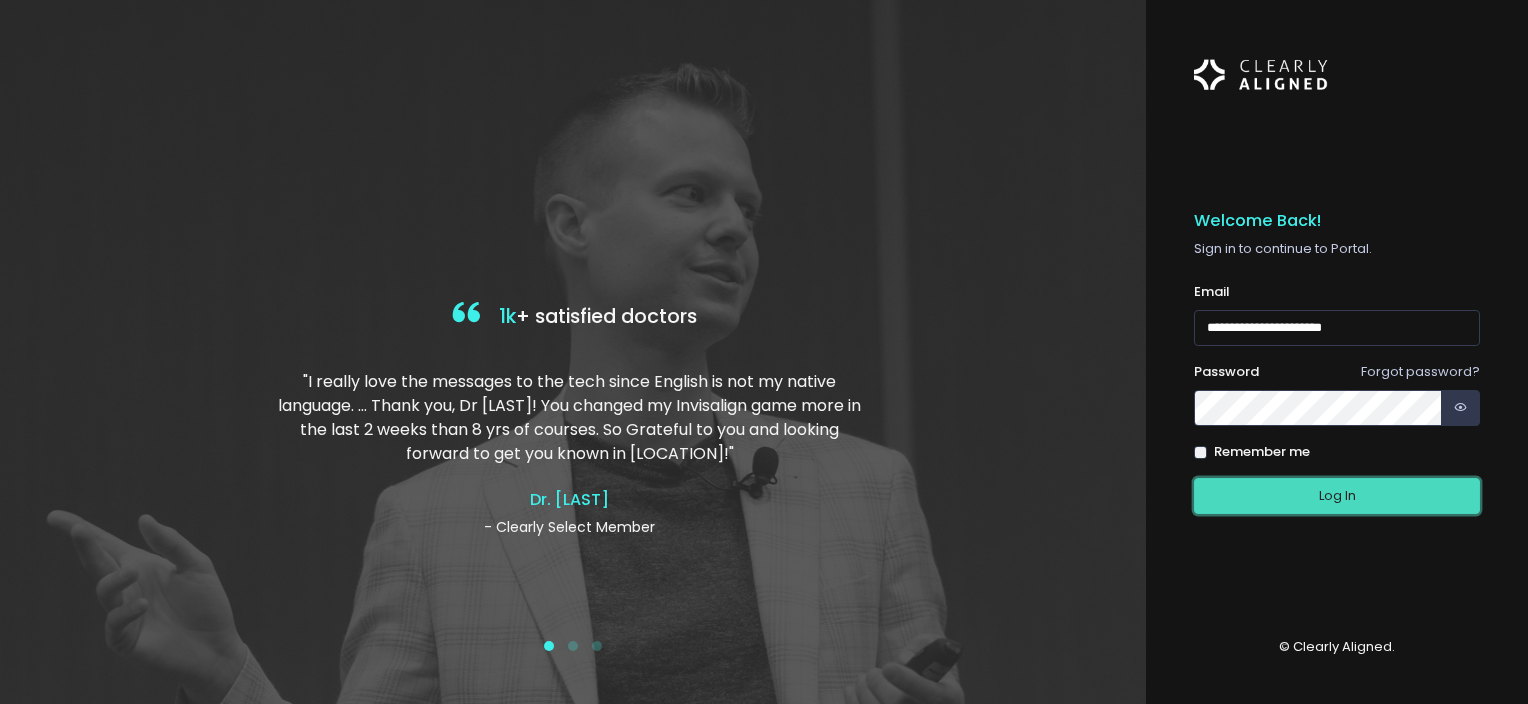 click on "Log In" at bounding box center [1337, 496] 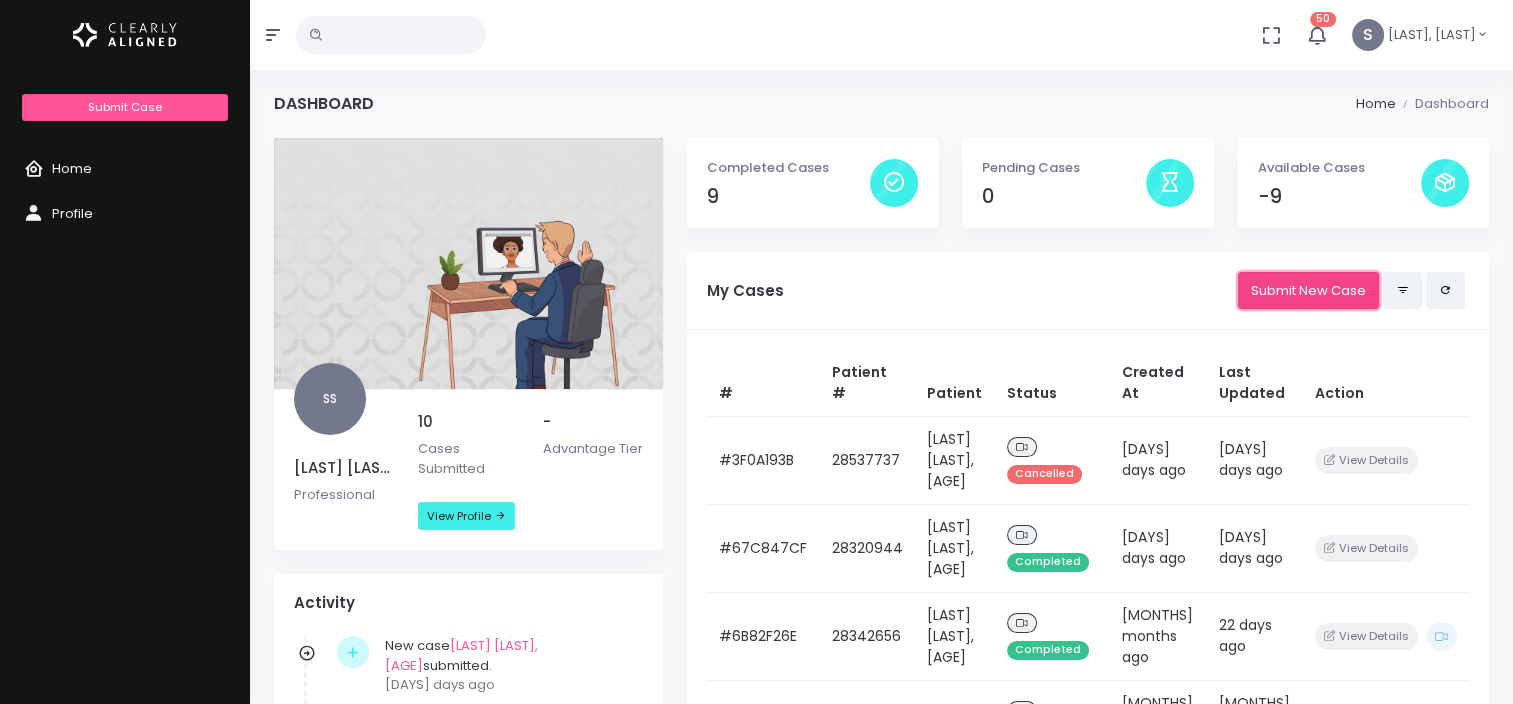 click on "Submit New Case" at bounding box center (1308, 290) 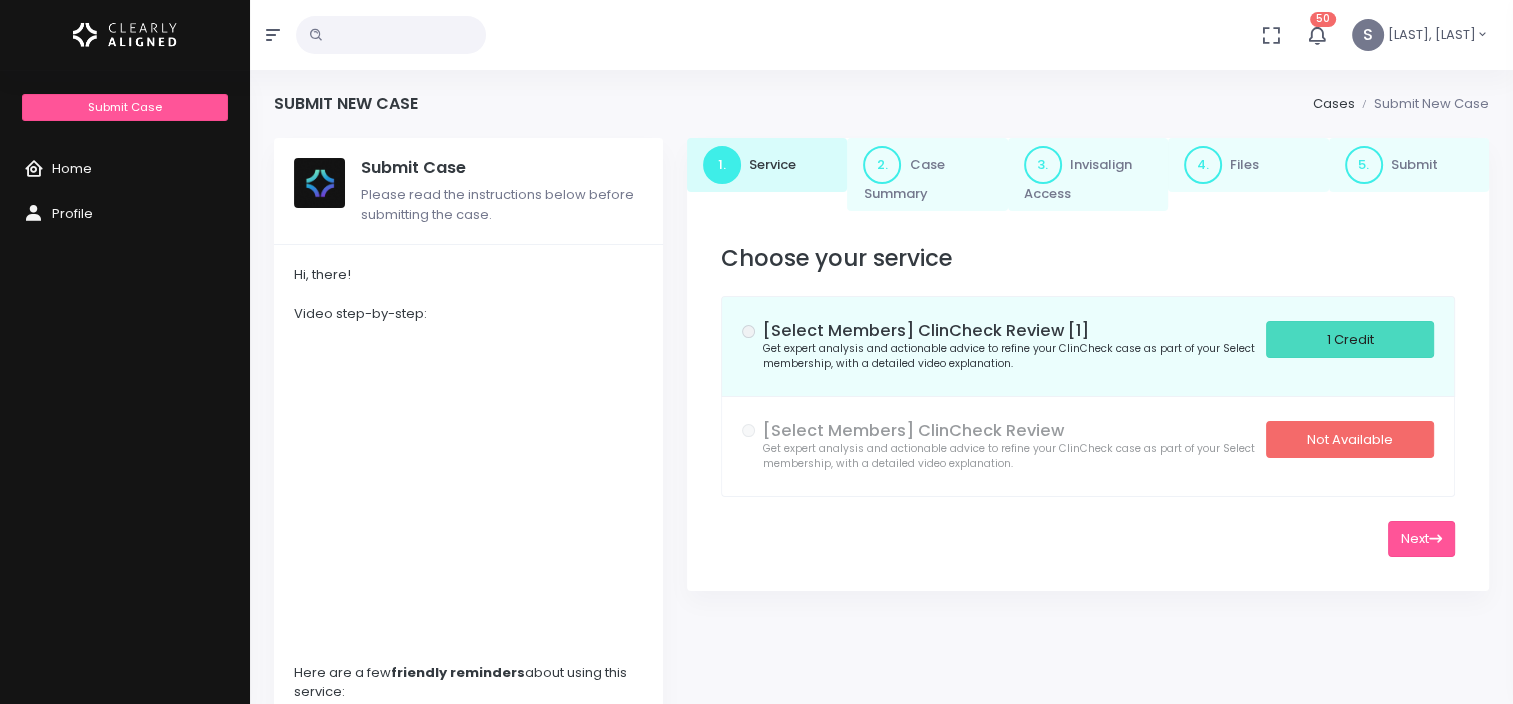 click on "1 Credit" at bounding box center (1350, 339) 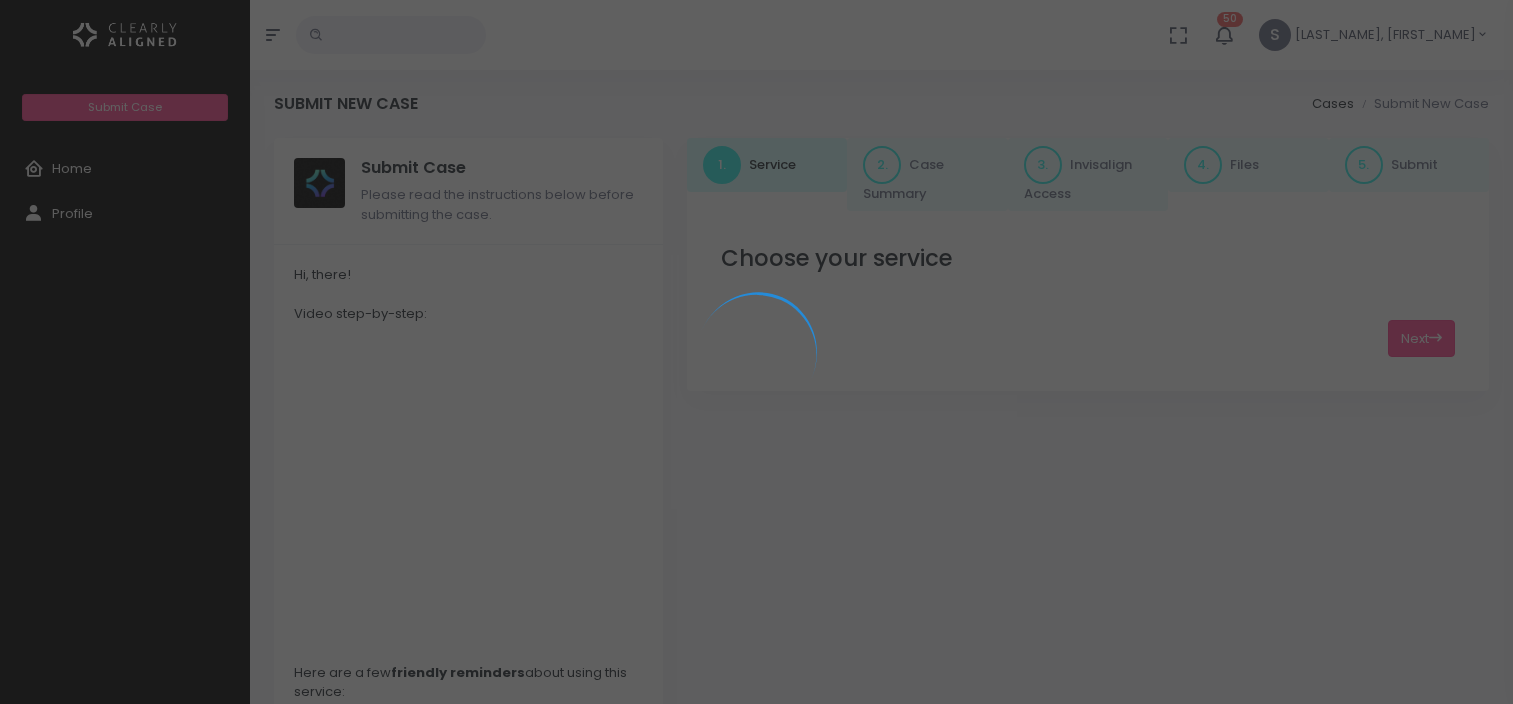 scroll, scrollTop: 0, scrollLeft: 0, axis: both 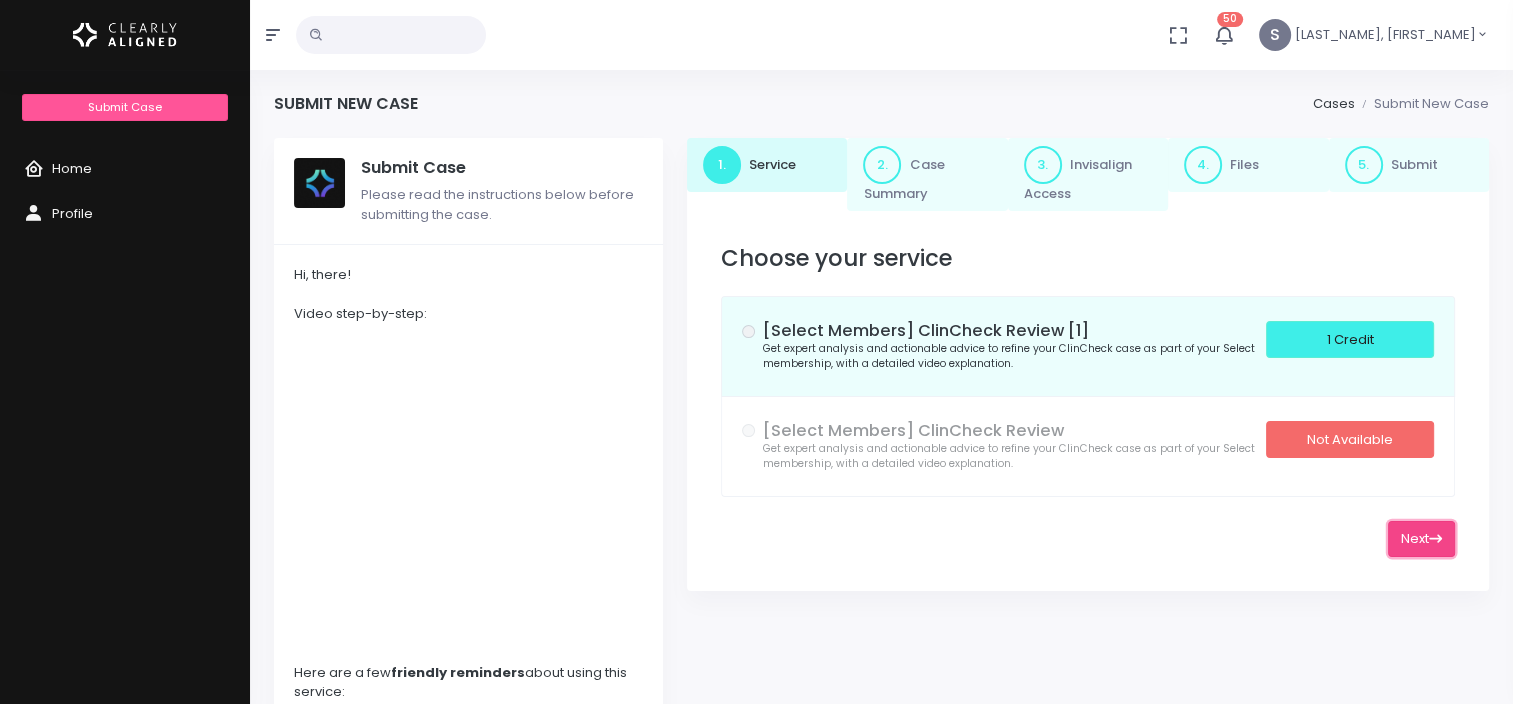 click on "Next" at bounding box center (1421, 539) 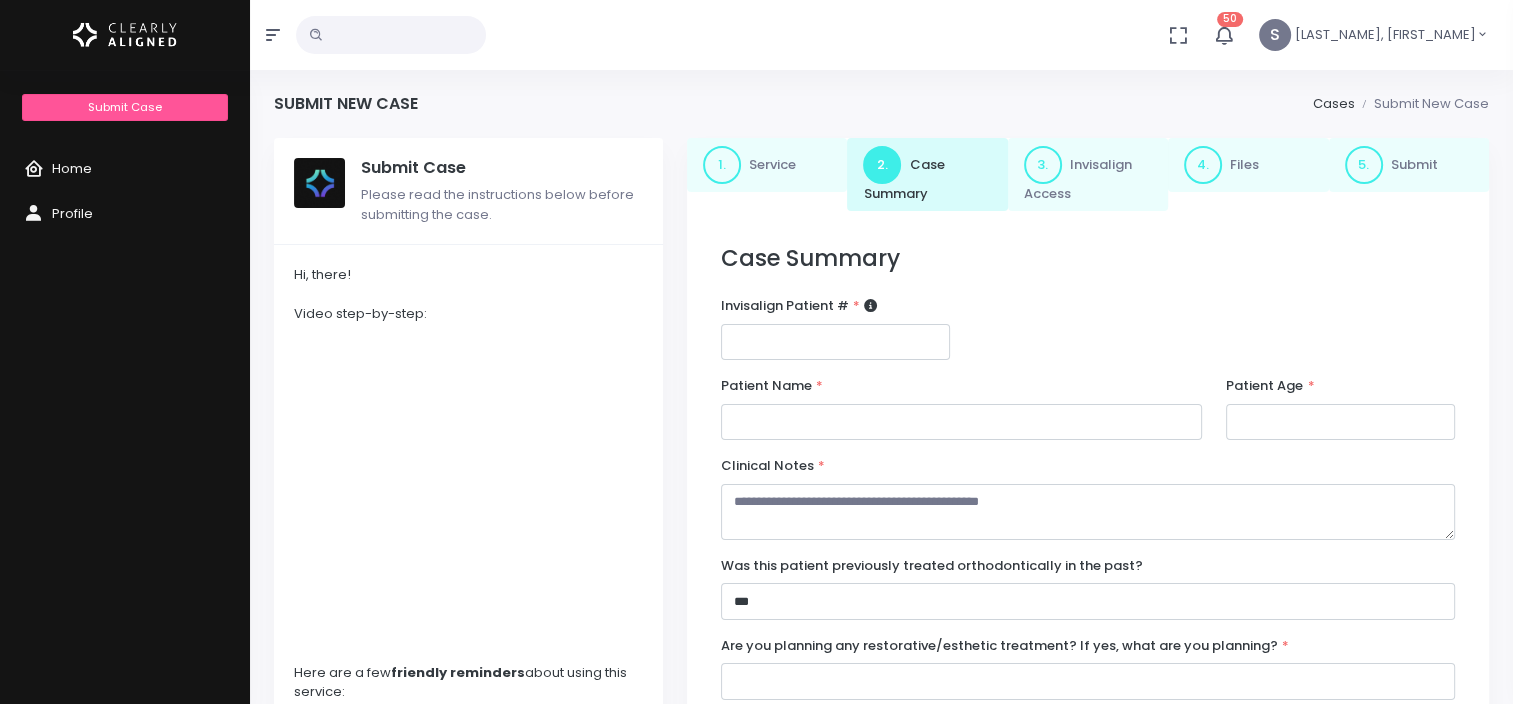 click on "Invisalign Patient # *   (Obrigatório)" at bounding box center (835, 336) 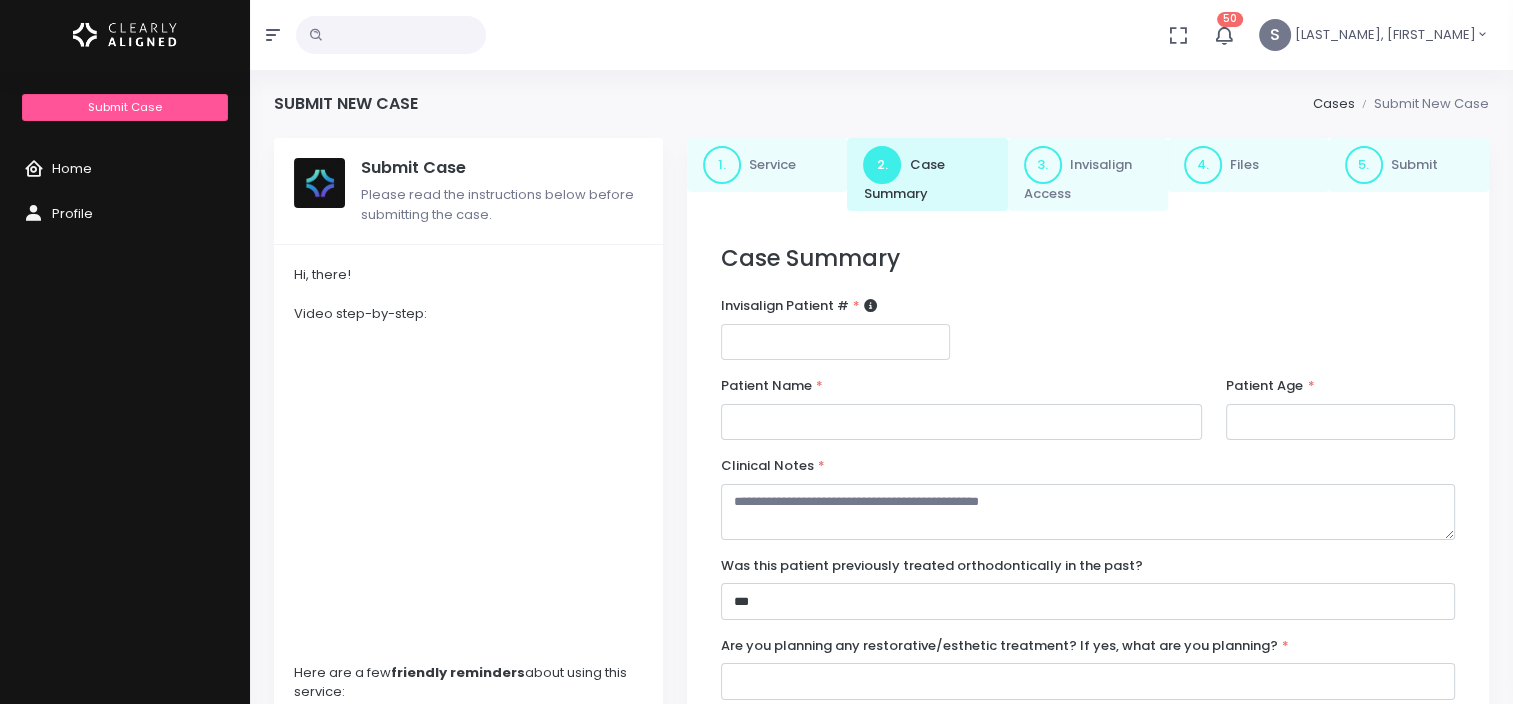 click at bounding box center (835, 342) 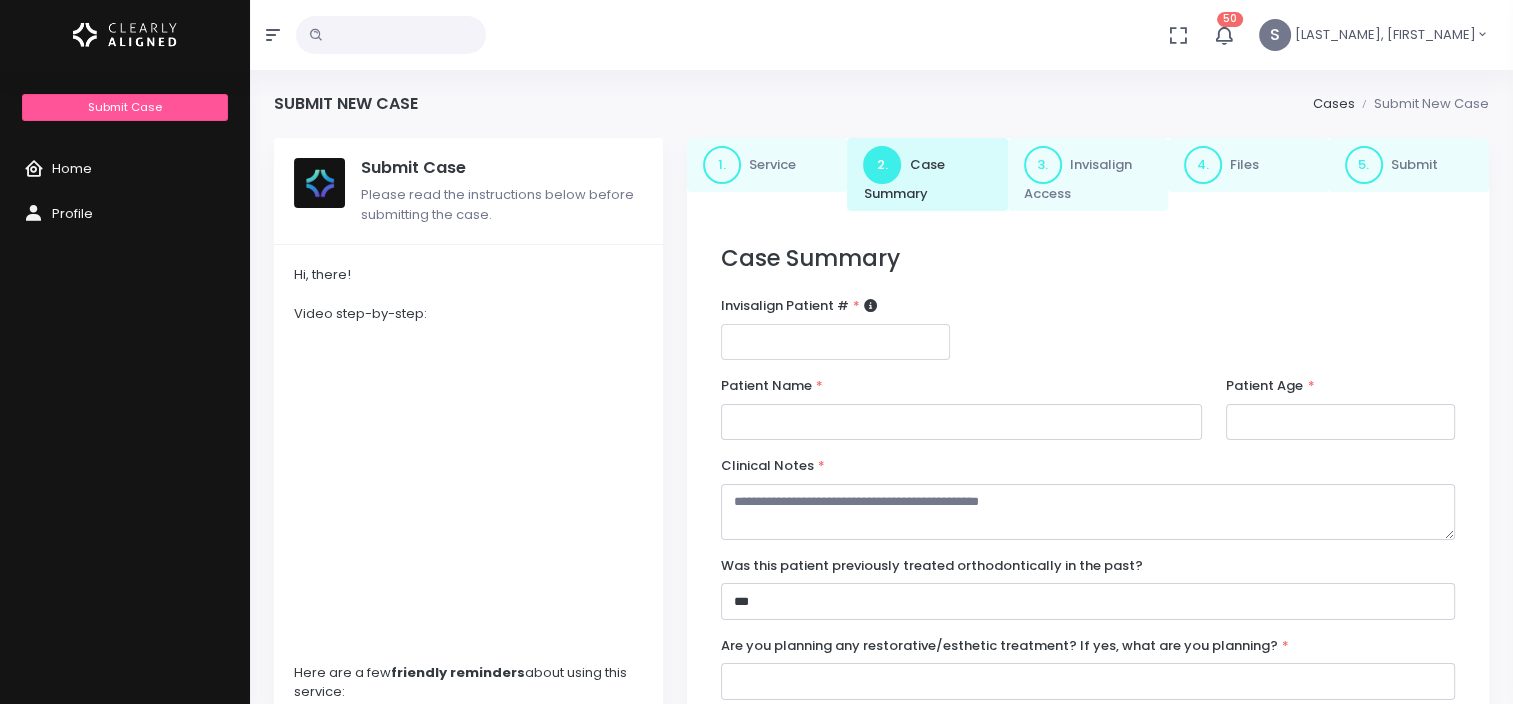 type on "********" 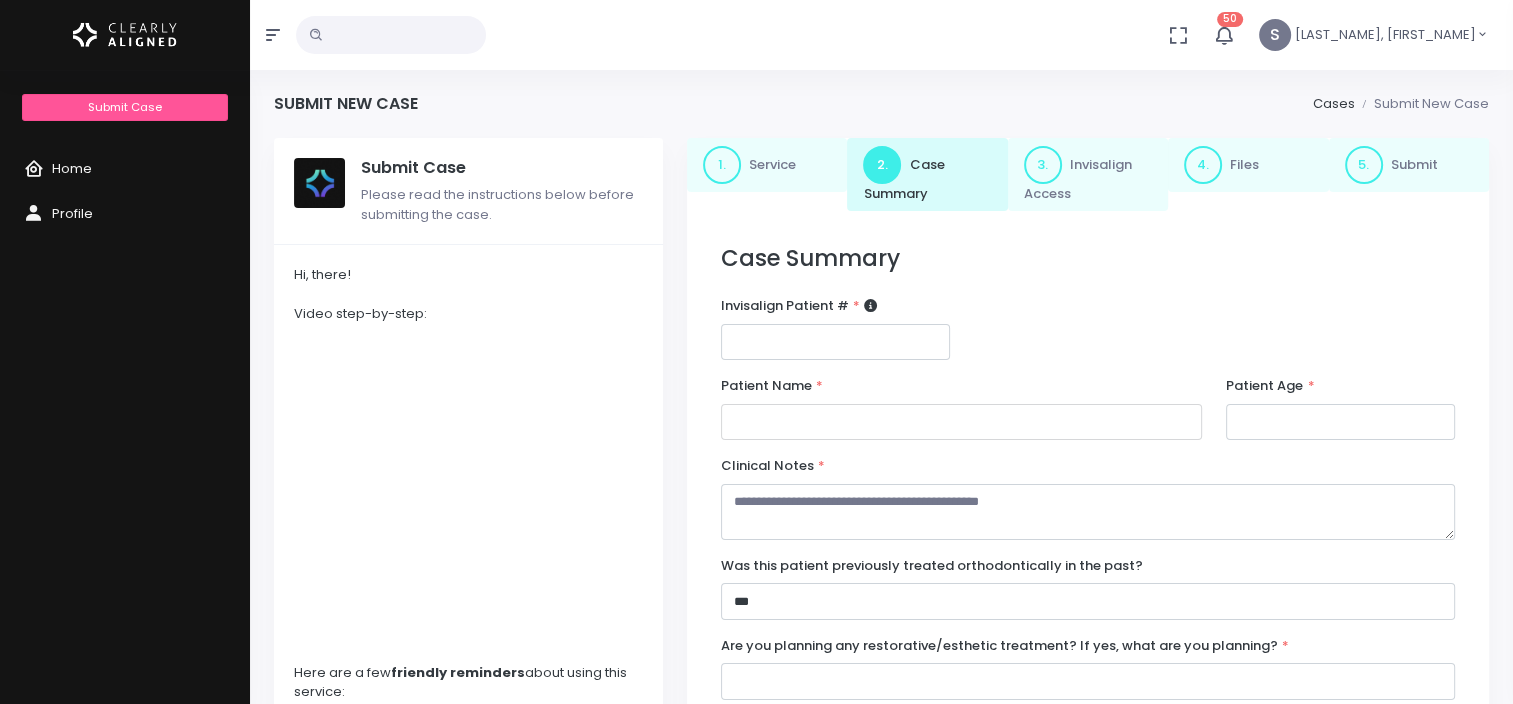 click at bounding box center (961, 422) 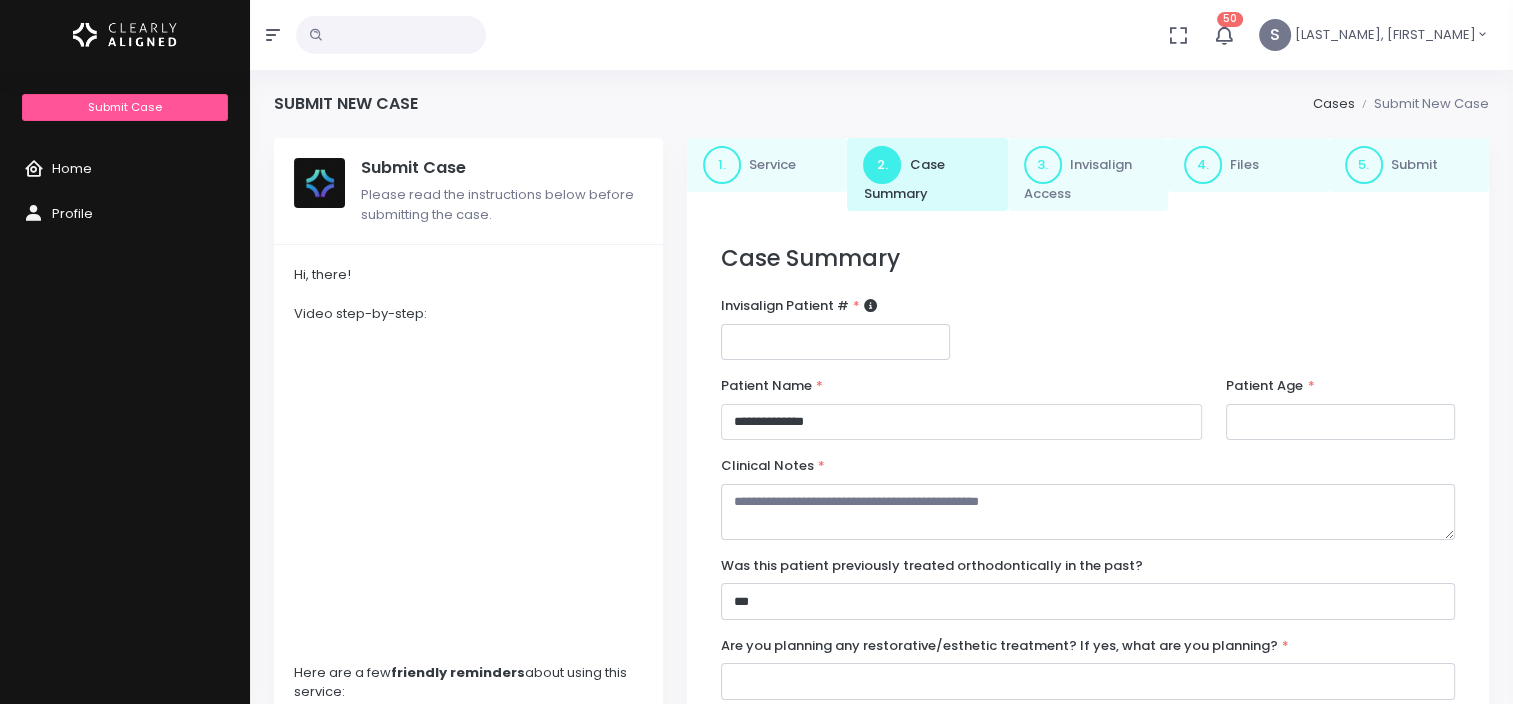 type on "**********" 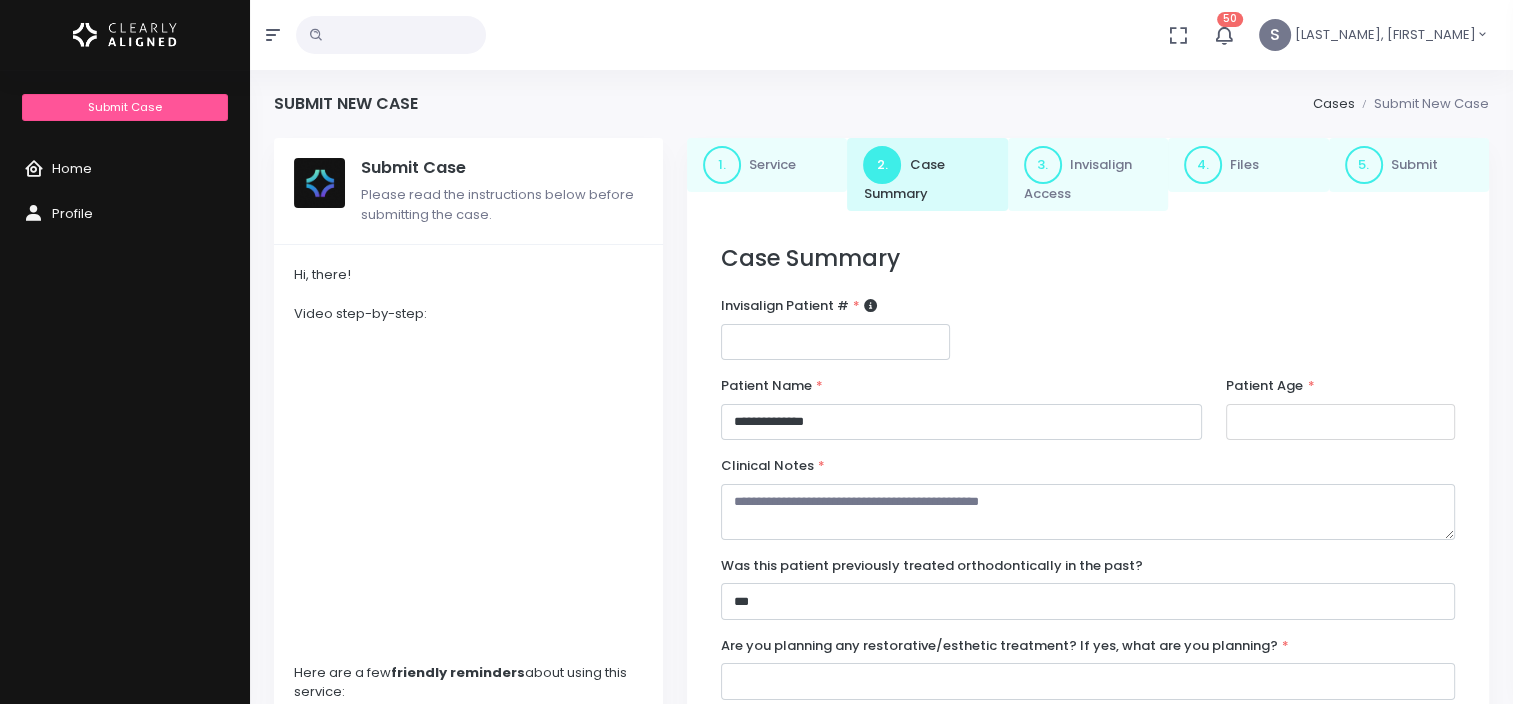 click at bounding box center [1340, 422] 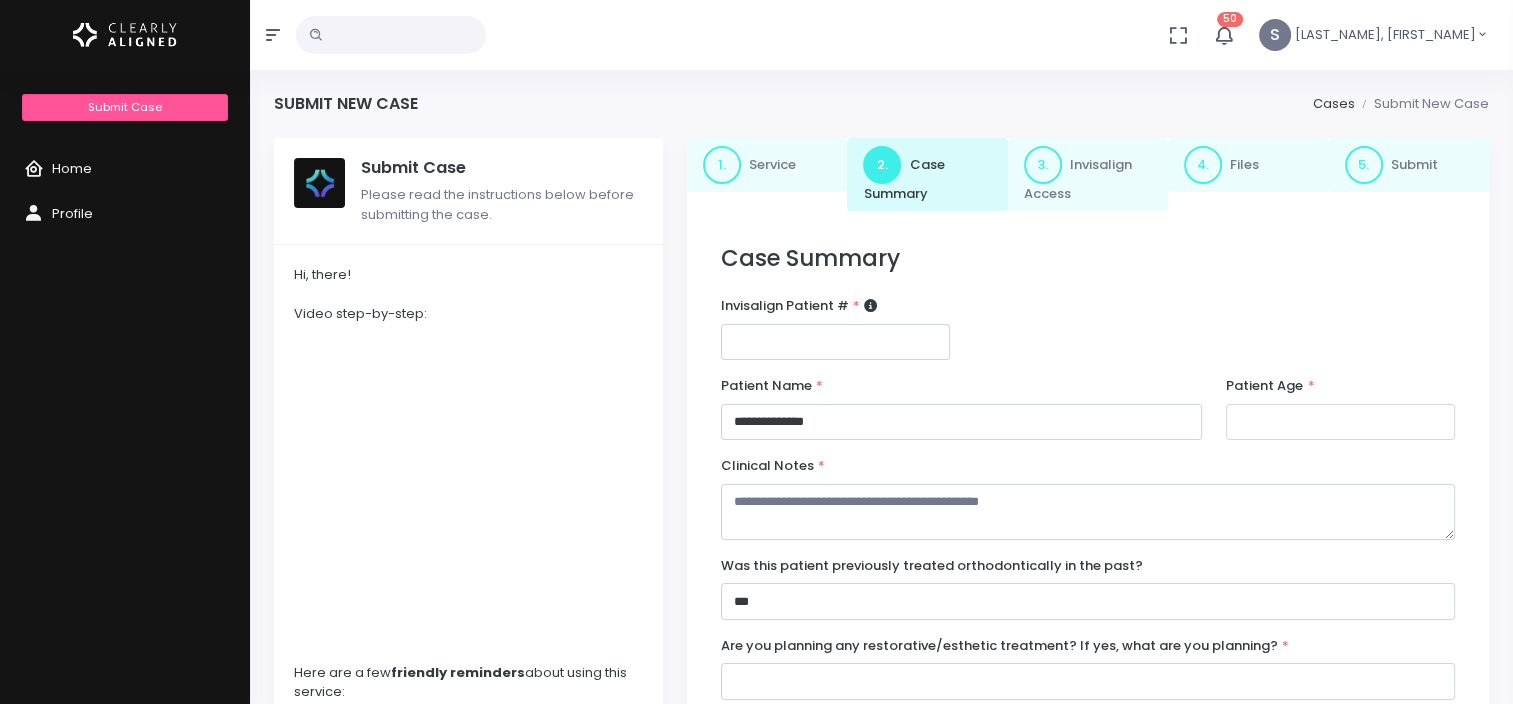 type on "**" 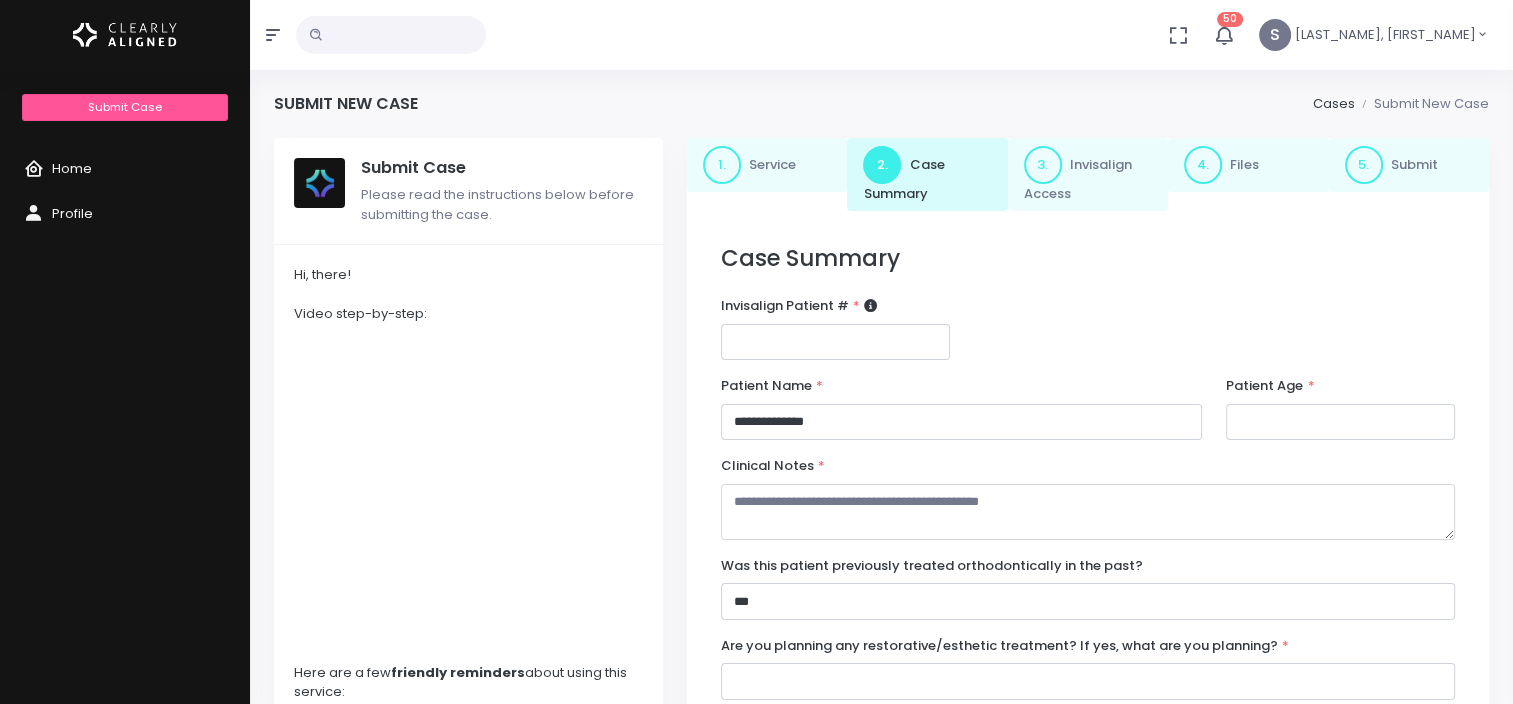click at bounding box center [1088, 512] 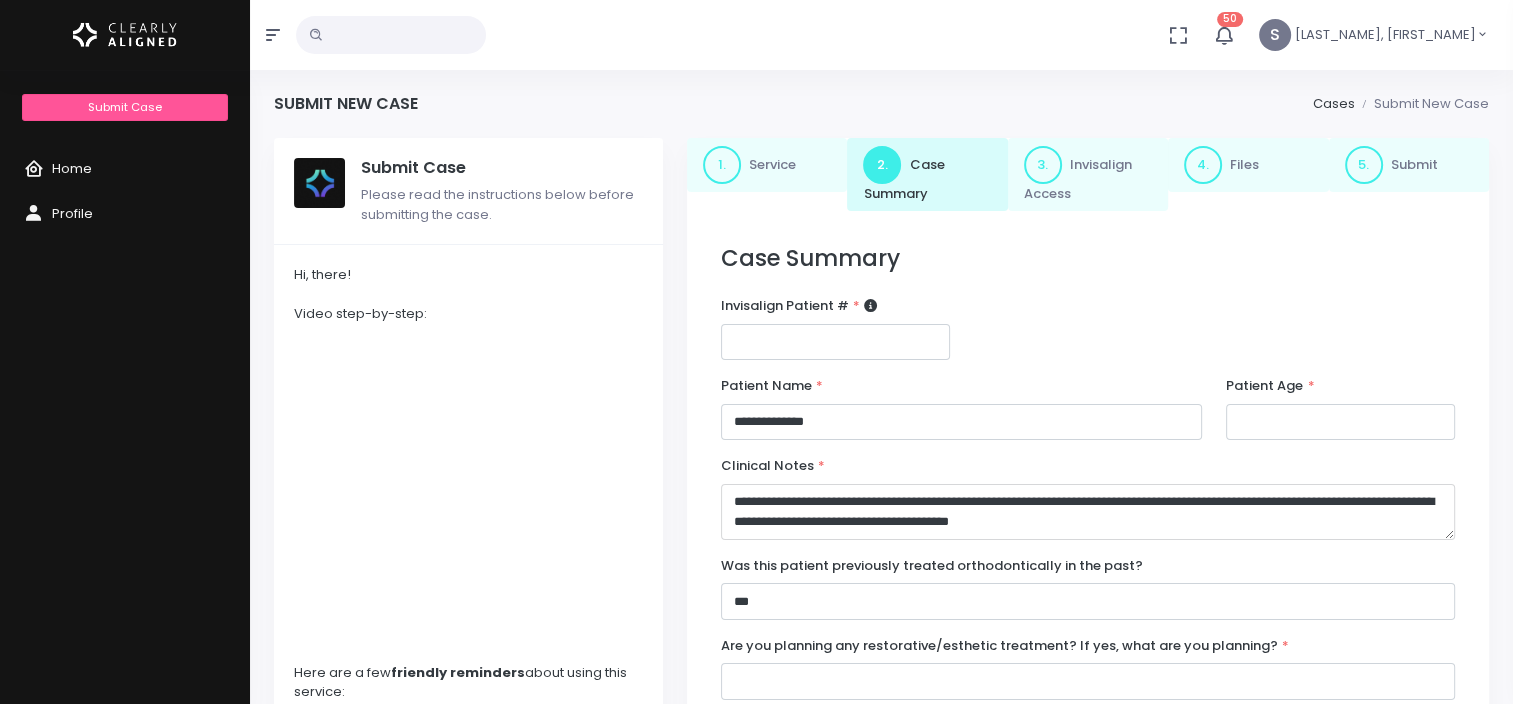 click on "**********" at bounding box center (1088, 512) 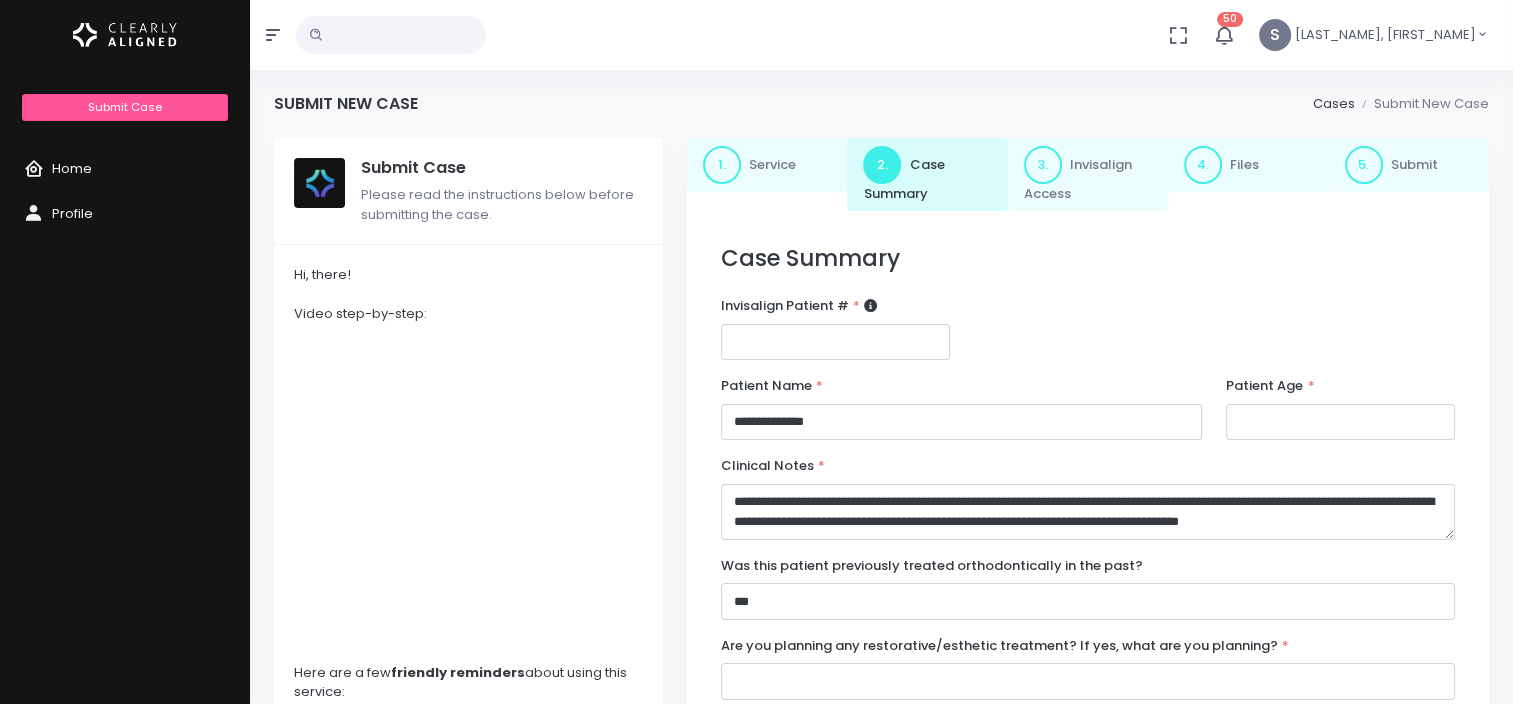scroll, scrollTop: 11, scrollLeft: 0, axis: vertical 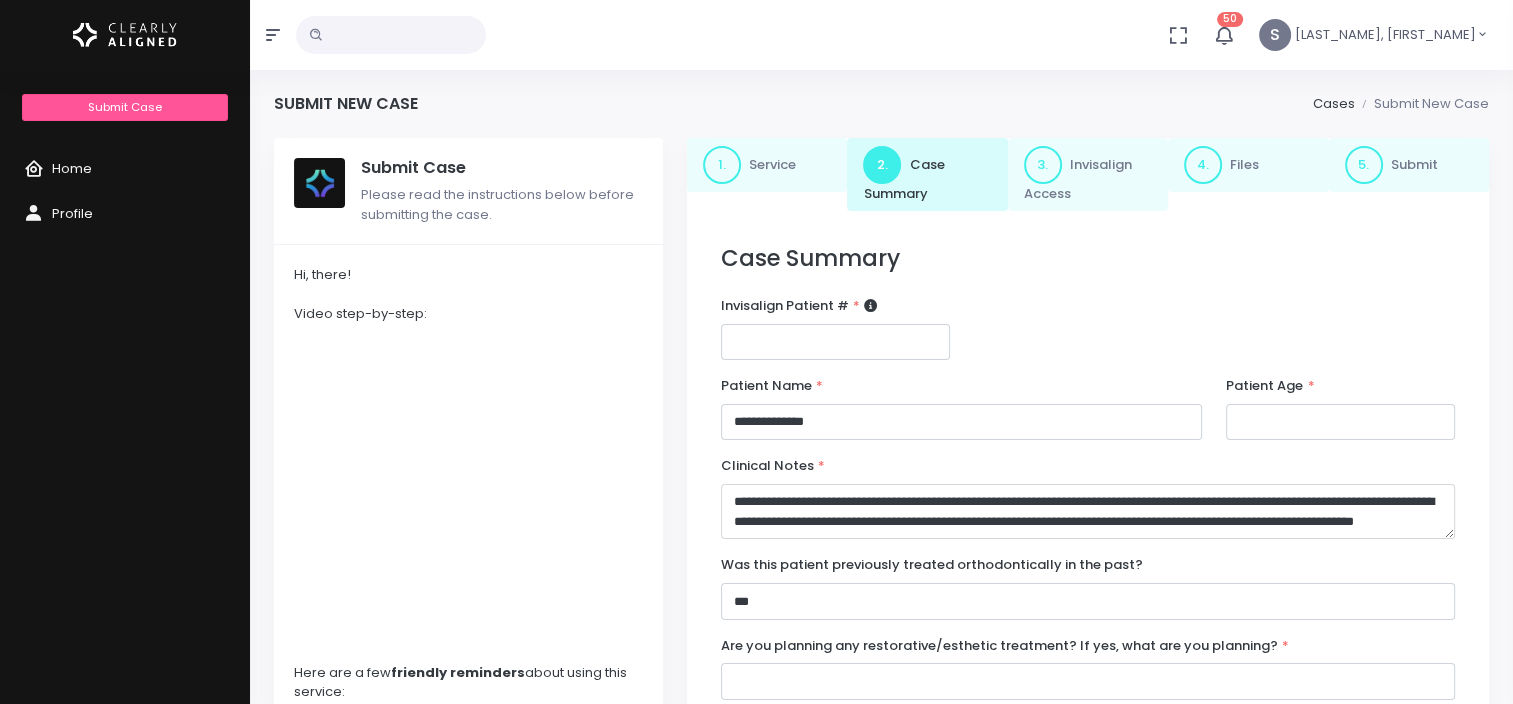 type on "**********" 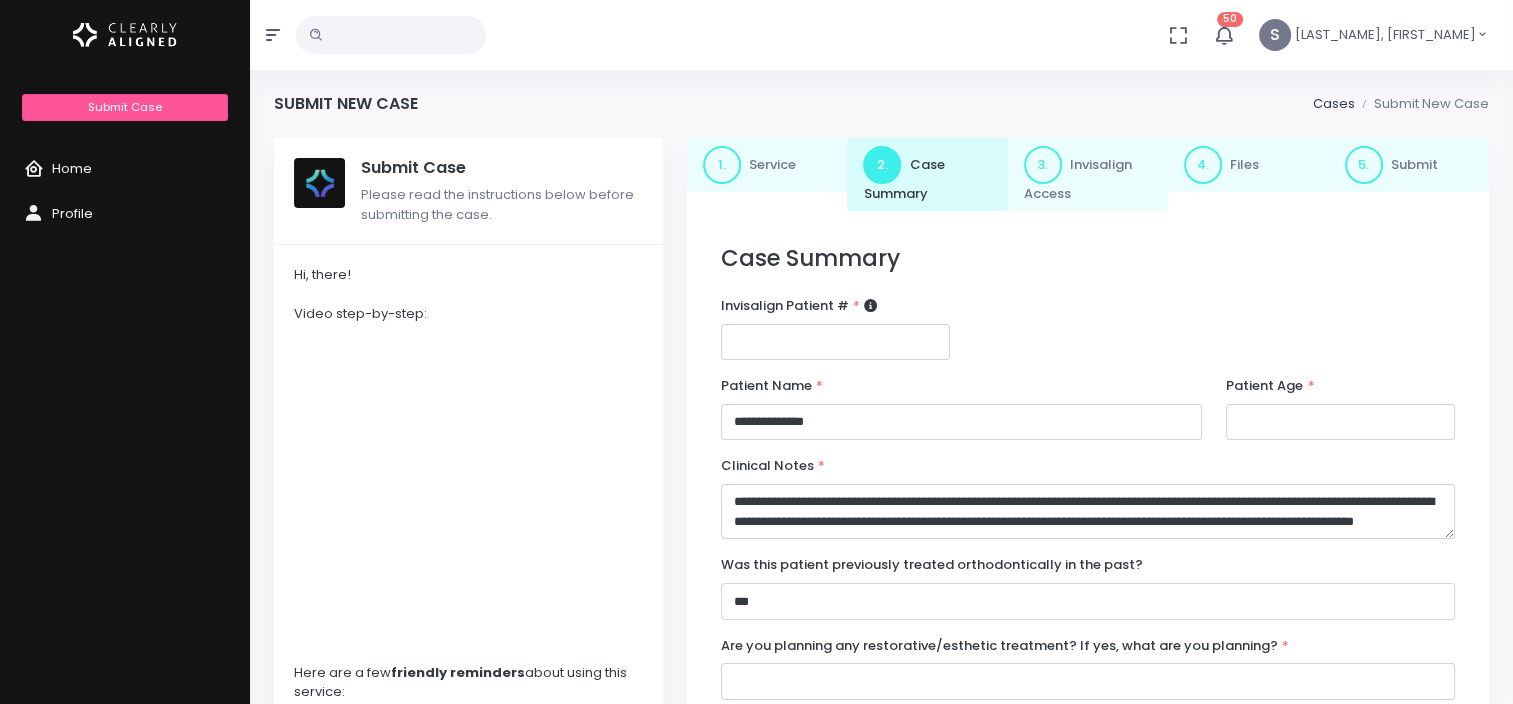 click on "**********" at bounding box center (1088, 601) 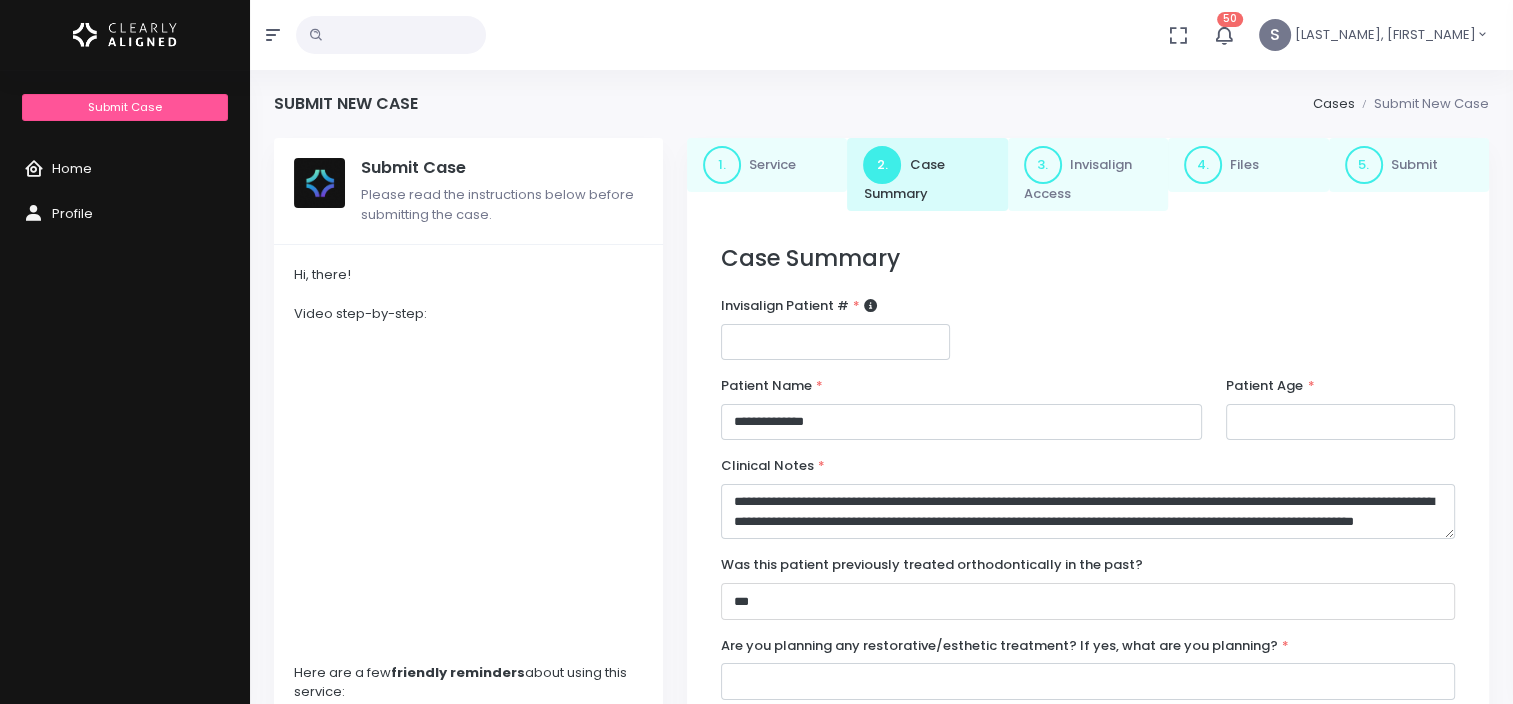 select on "**" 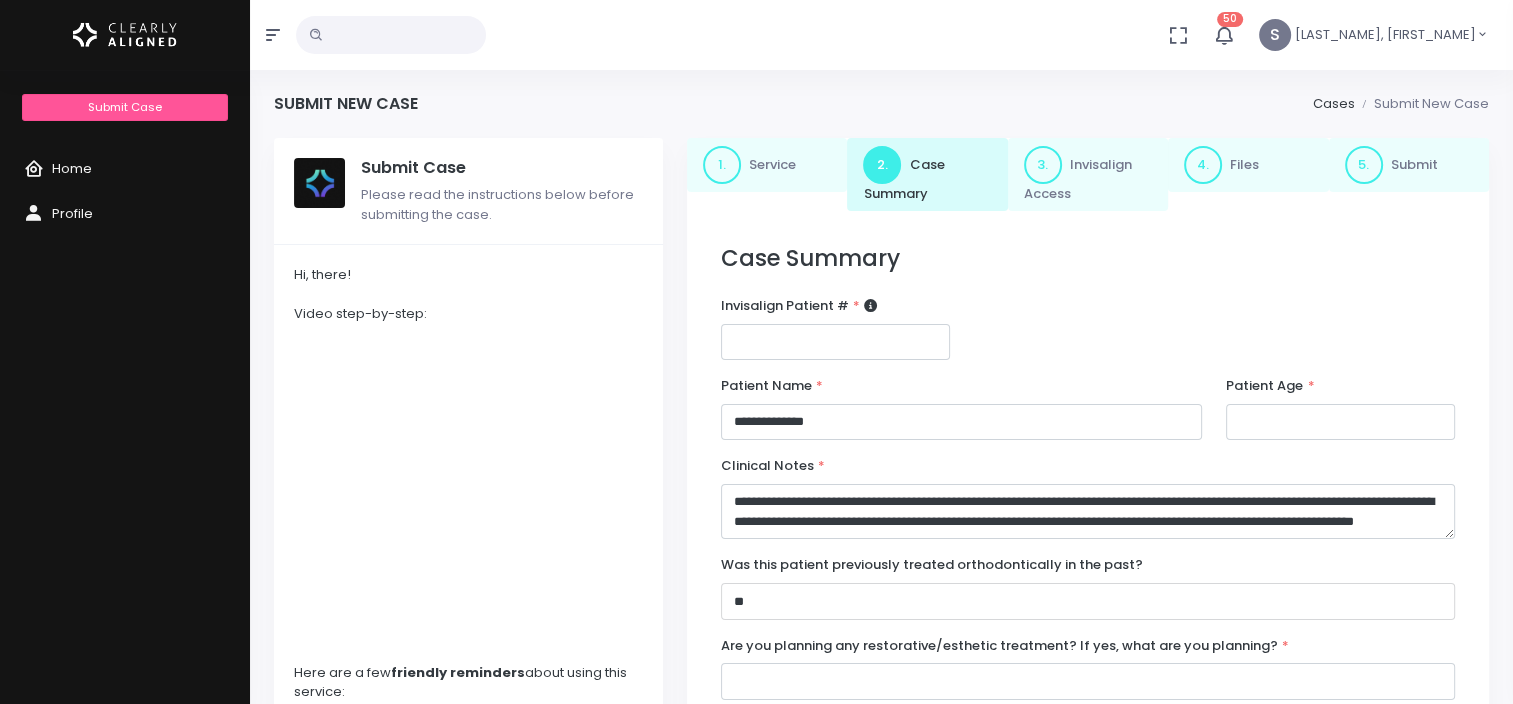 click on "**********" at bounding box center (1088, 601) 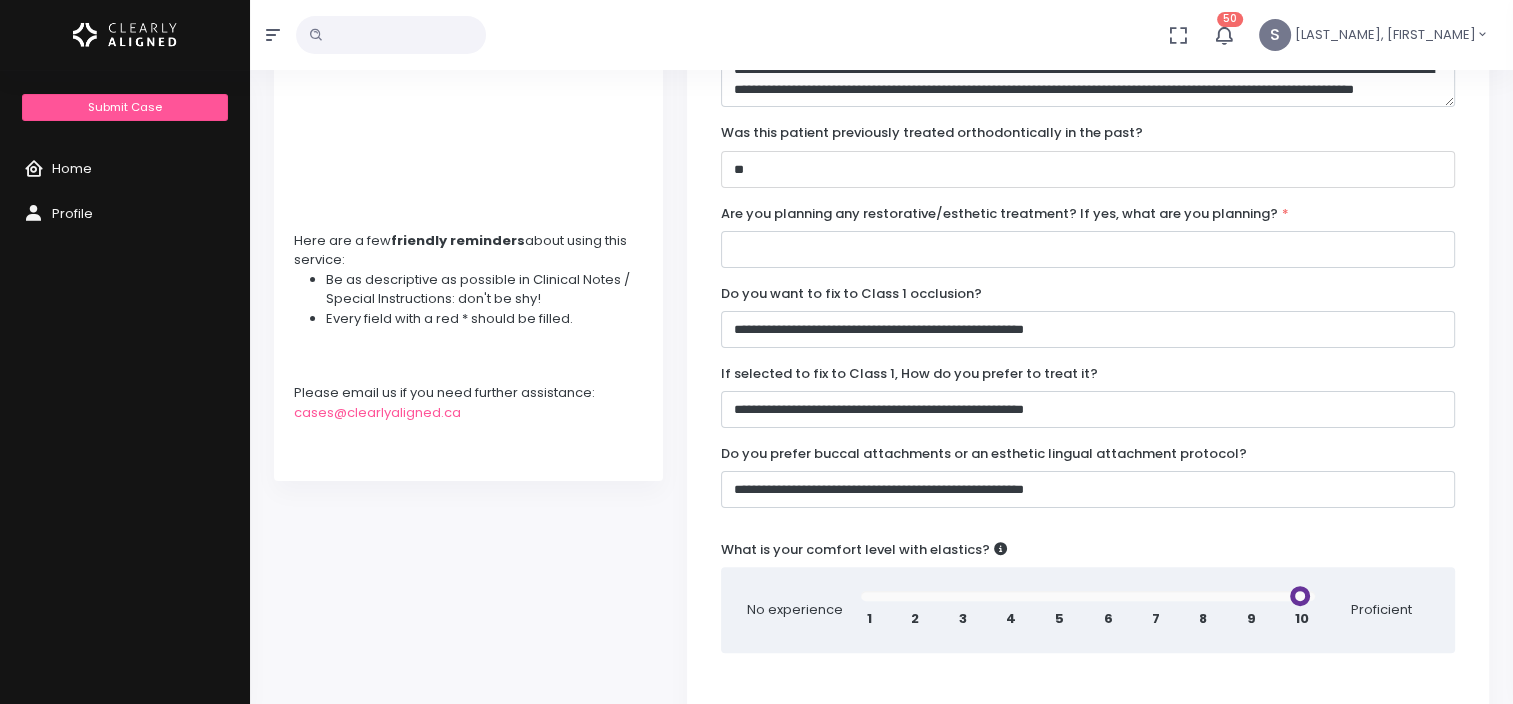 scroll, scrollTop: 434, scrollLeft: 0, axis: vertical 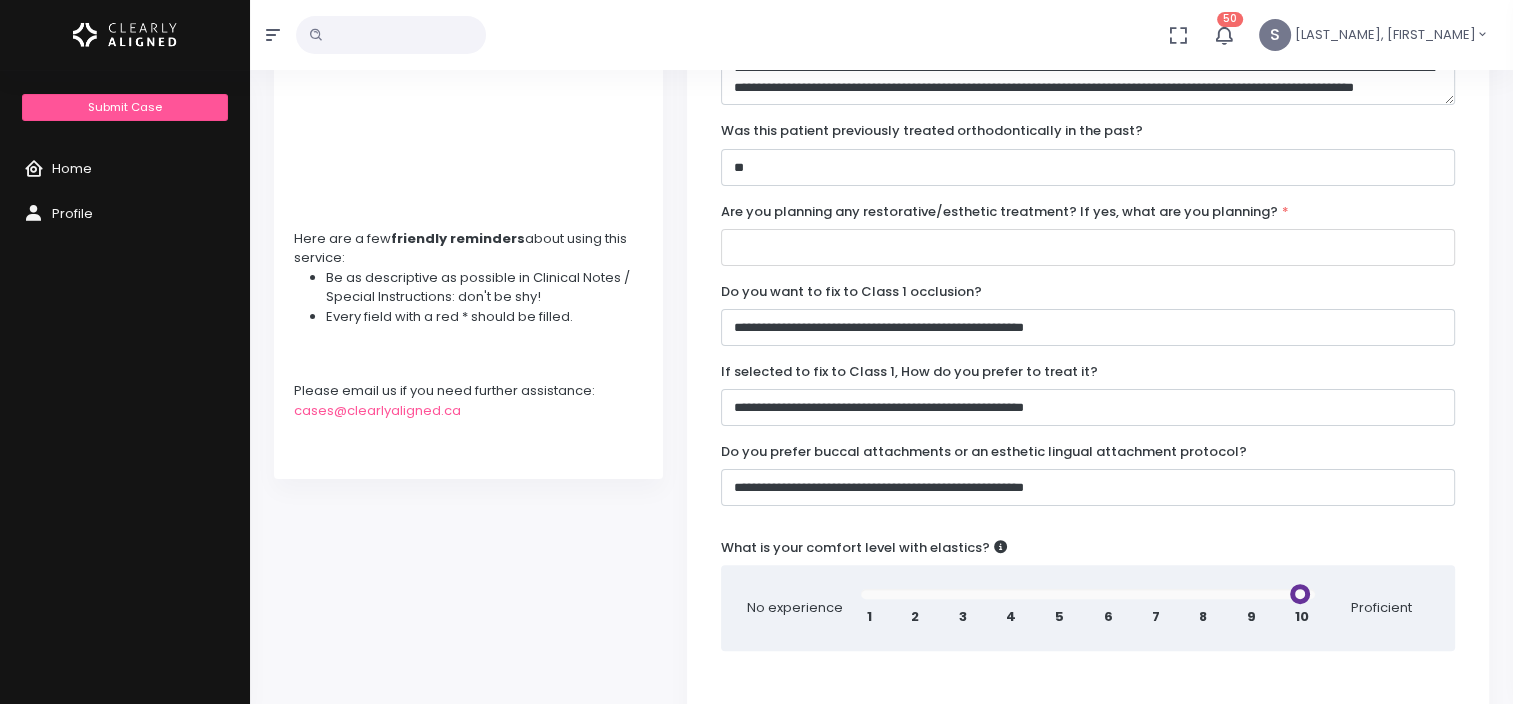 click at bounding box center (1088, 247) 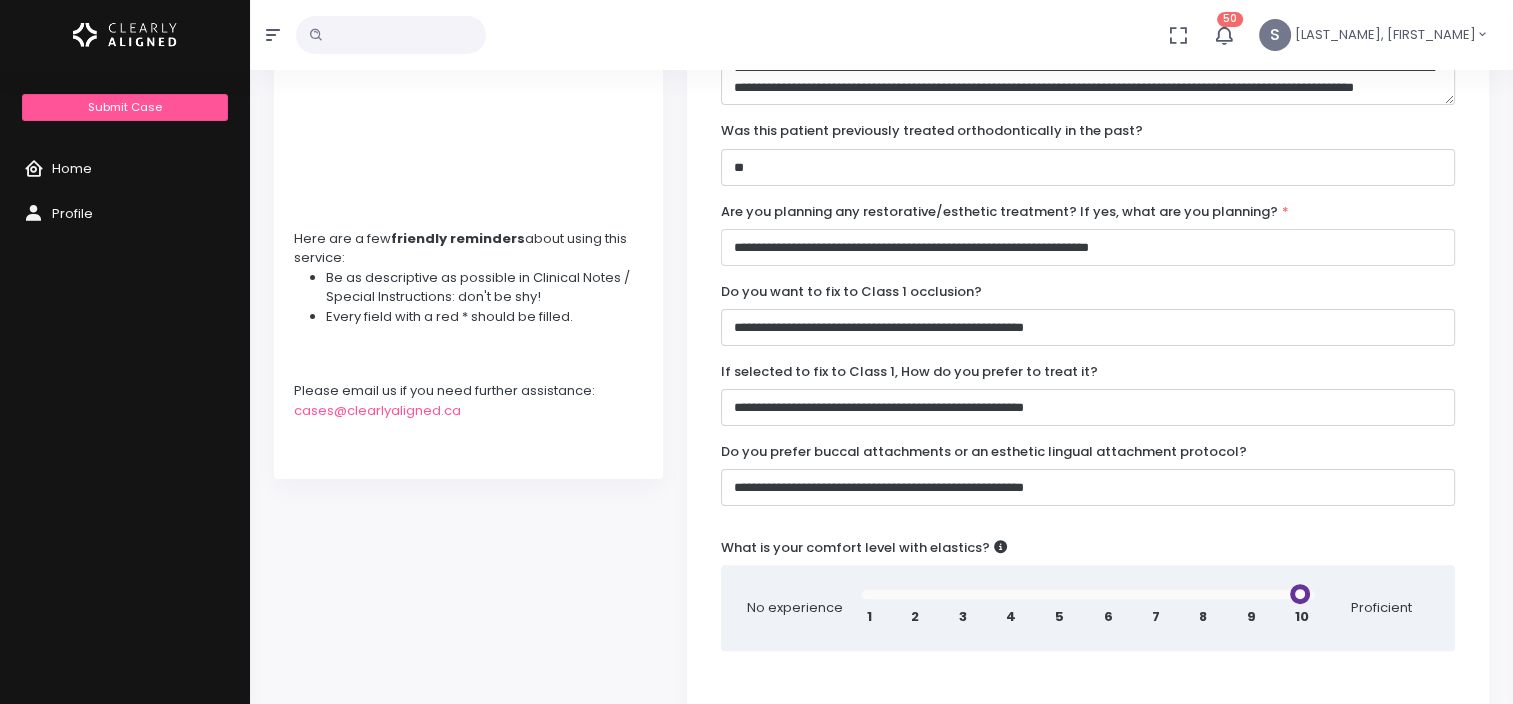 drag, startPoint x: 1073, startPoint y: 240, endPoint x: 1221, endPoint y: 326, distance: 171.17242 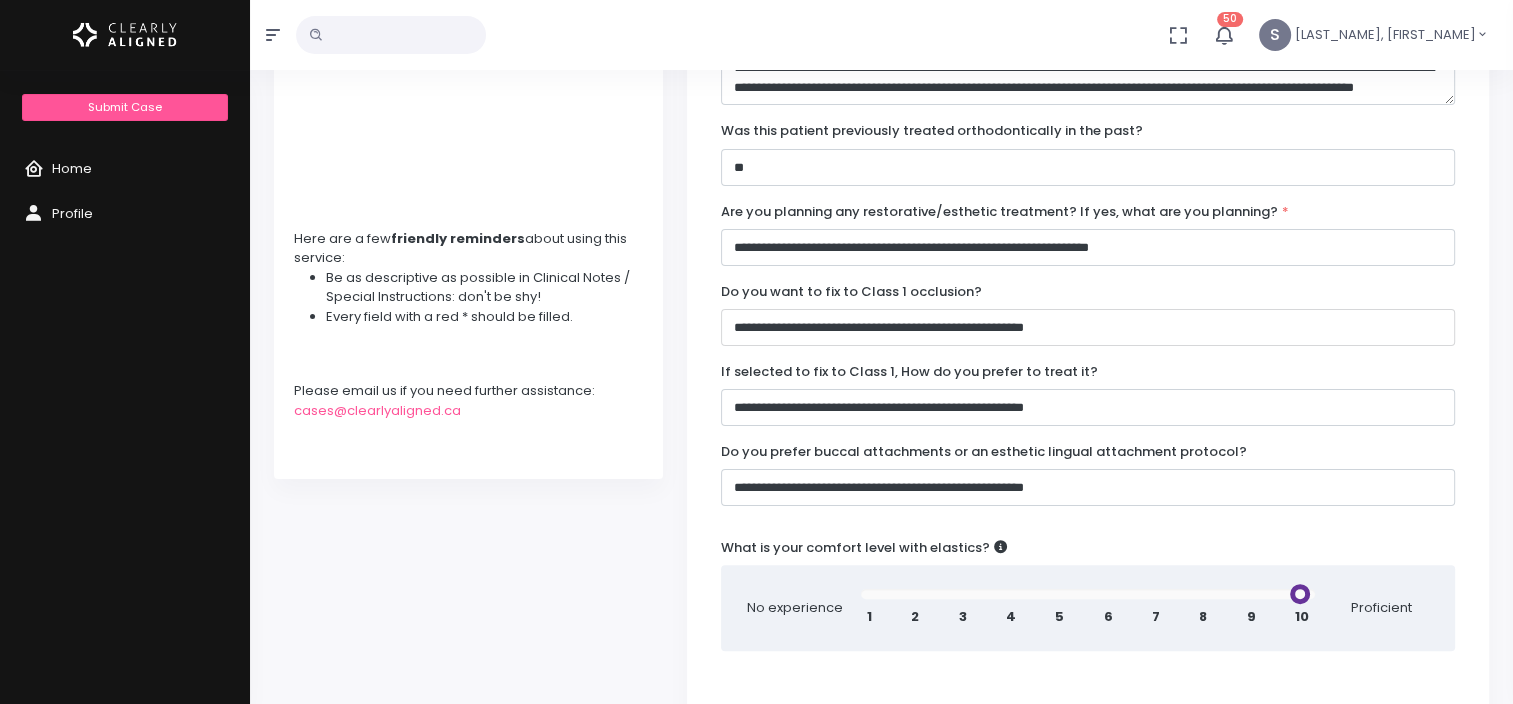 click on "**********" at bounding box center [1088, 327] 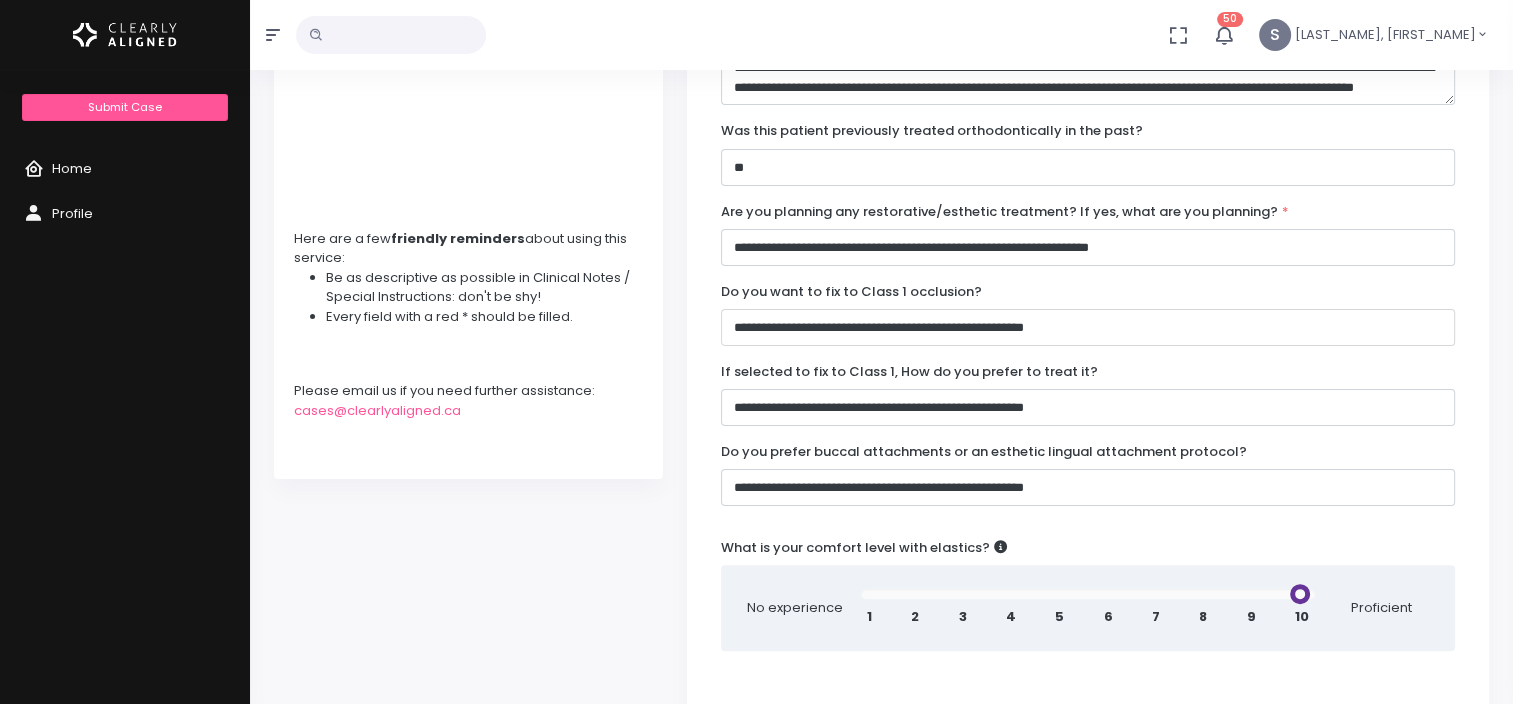 select on "**********" 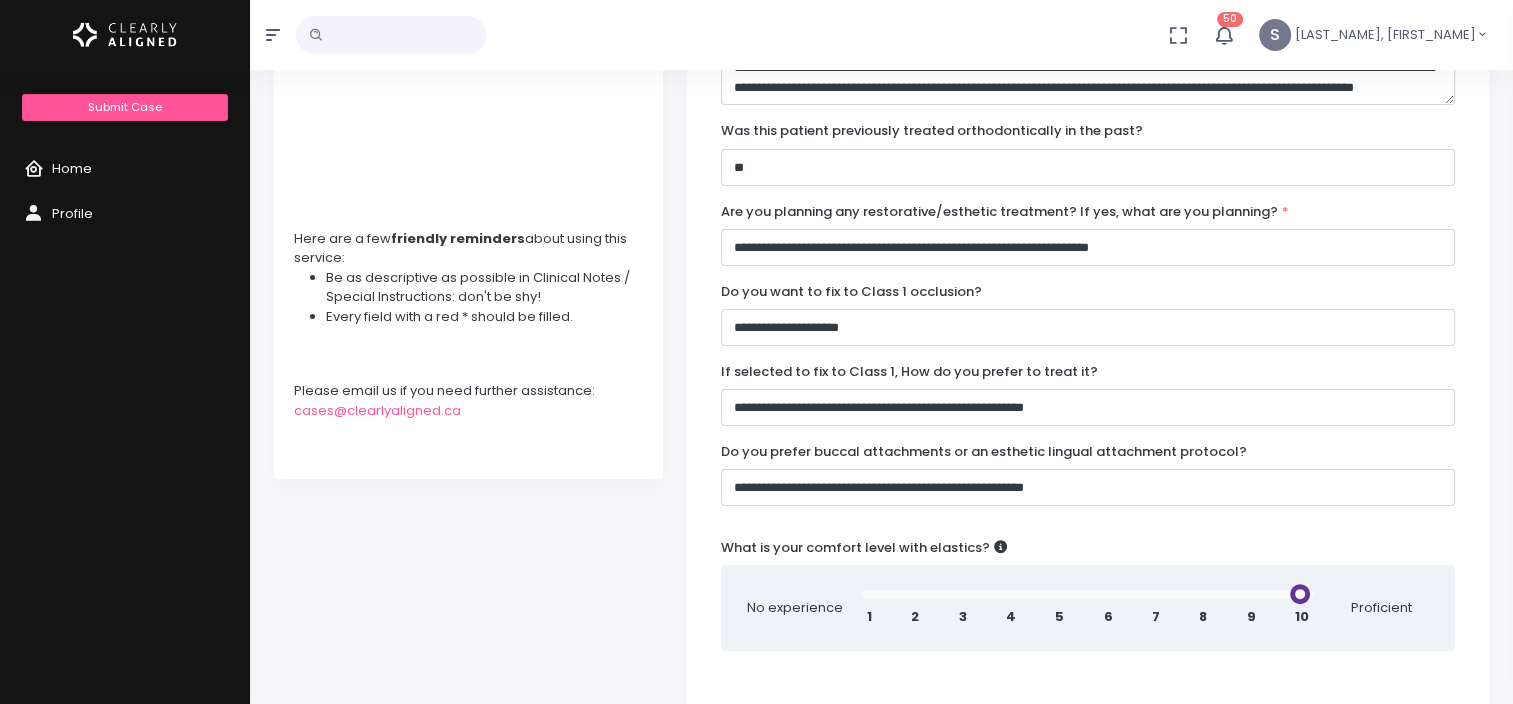 click on "**********" at bounding box center [1088, 327] 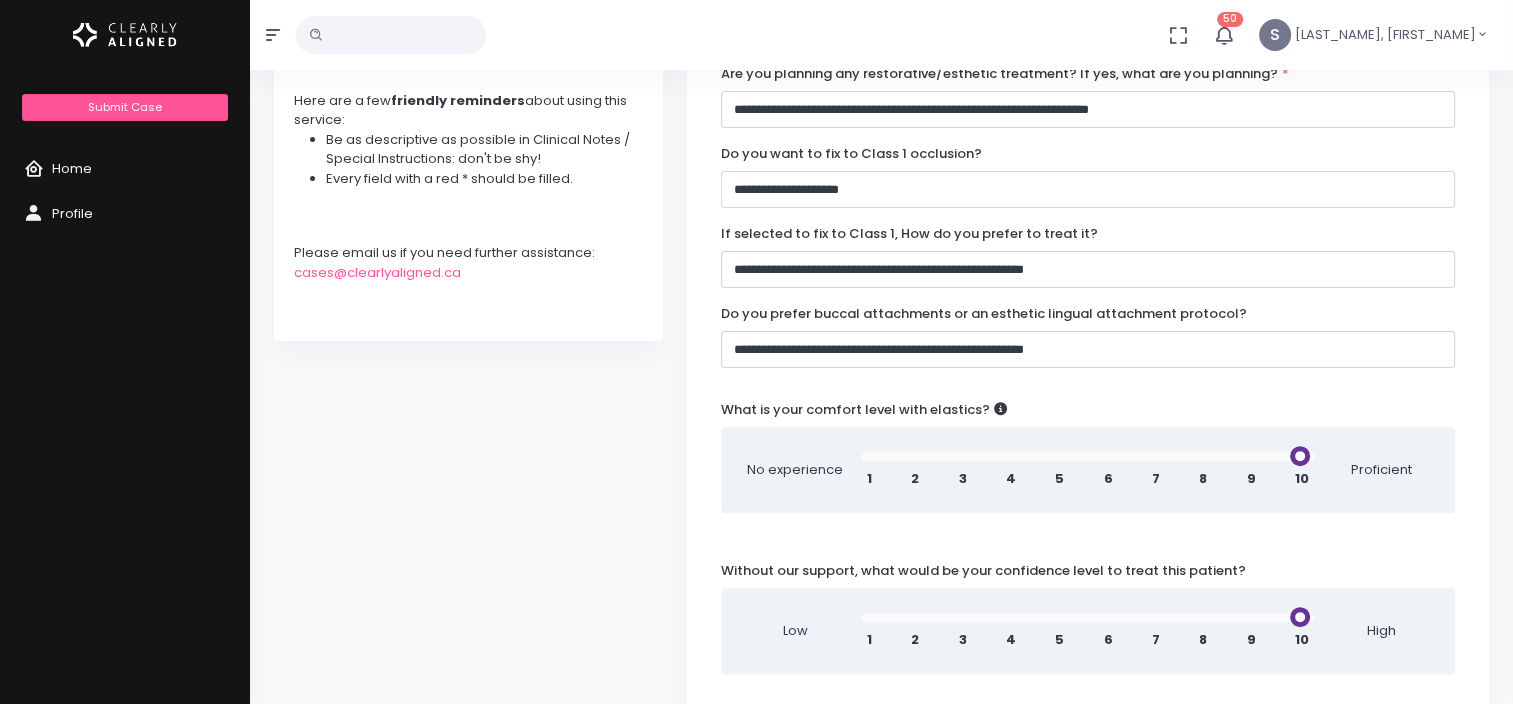 scroll, scrollTop: 582, scrollLeft: 0, axis: vertical 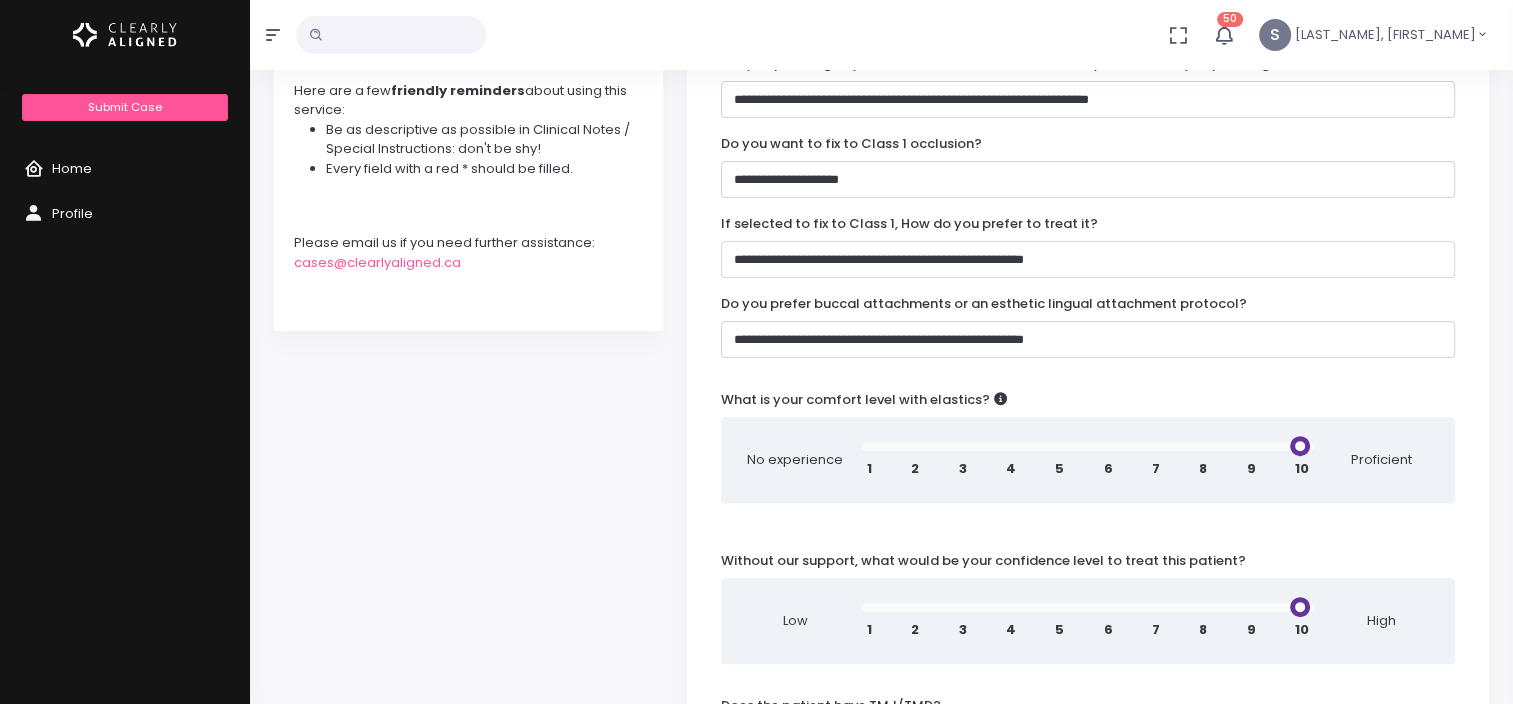 click on "**********" at bounding box center [1088, 259] 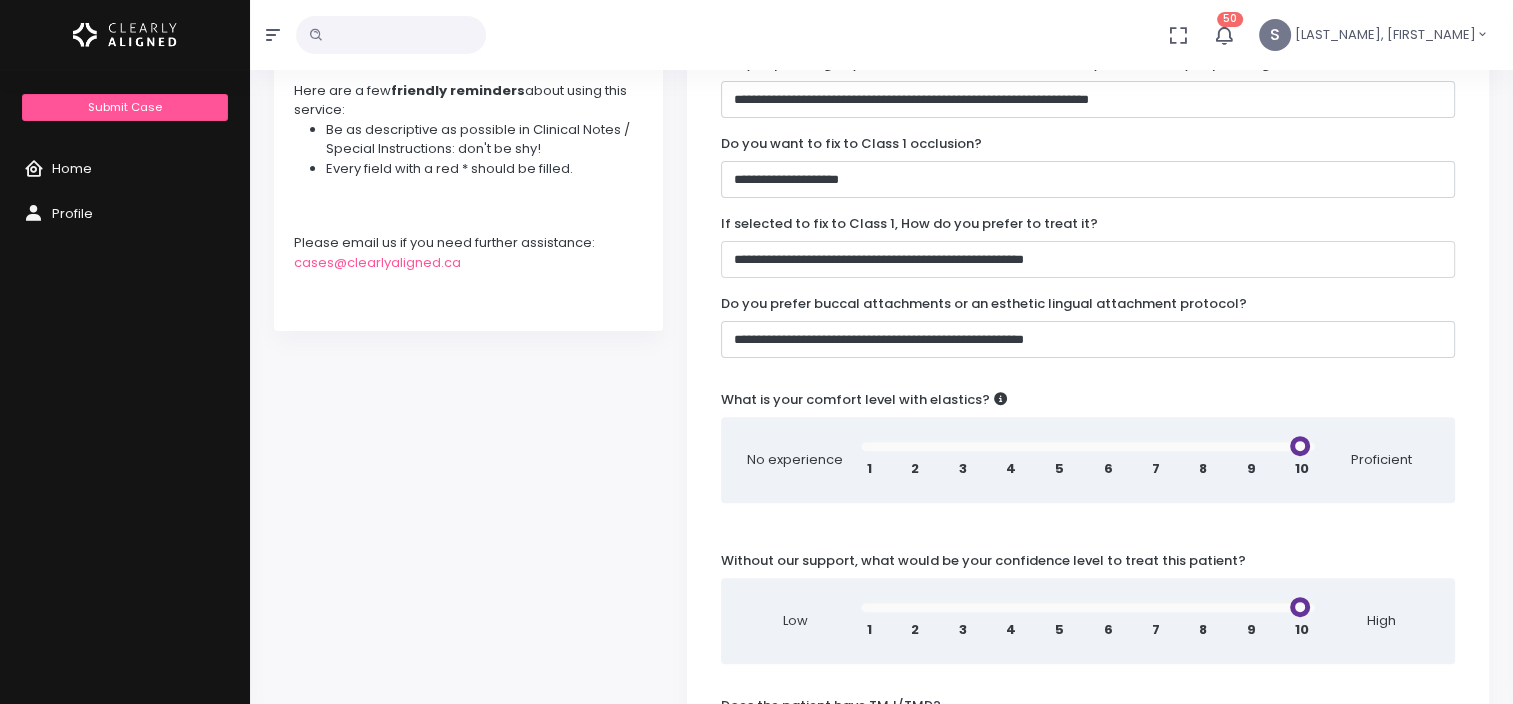 select on "********" 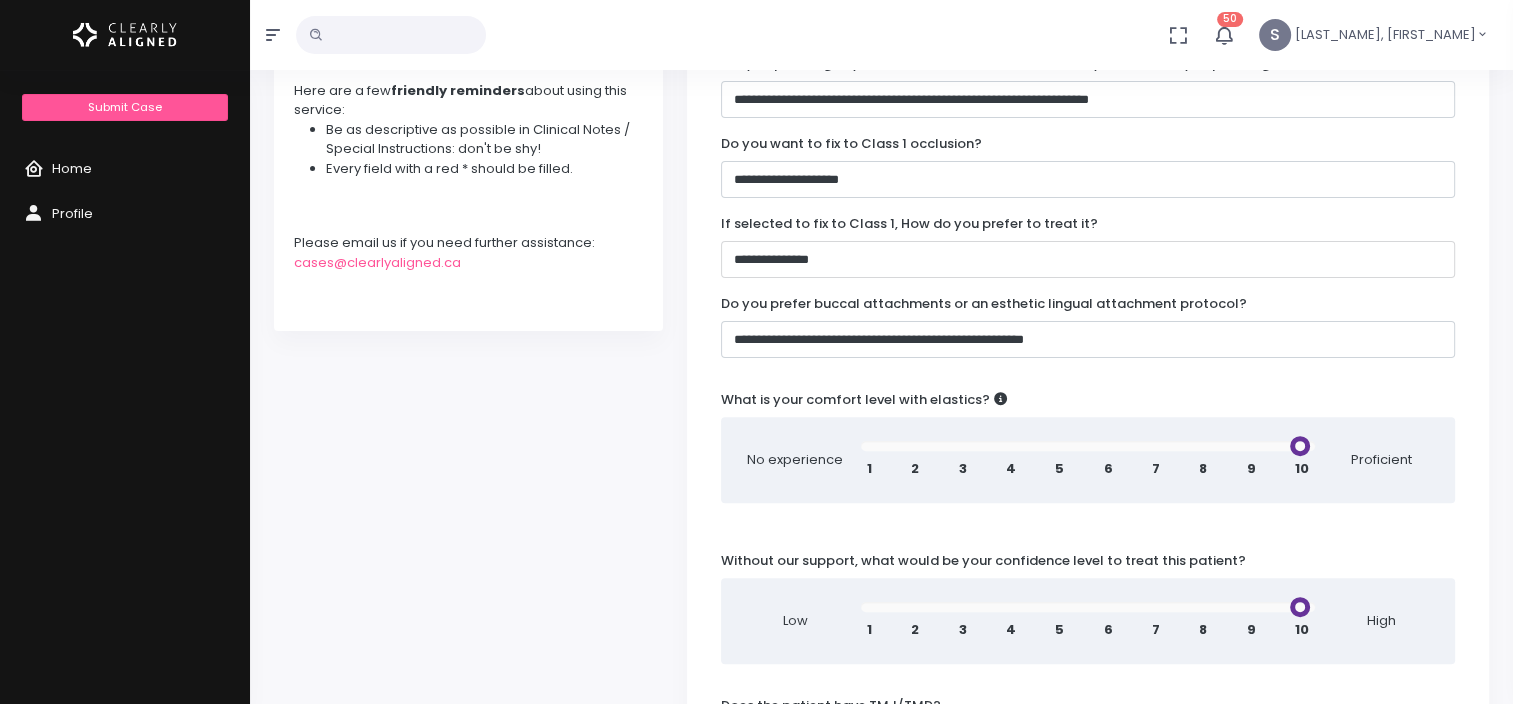 click on "**********" at bounding box center (1088, 259) 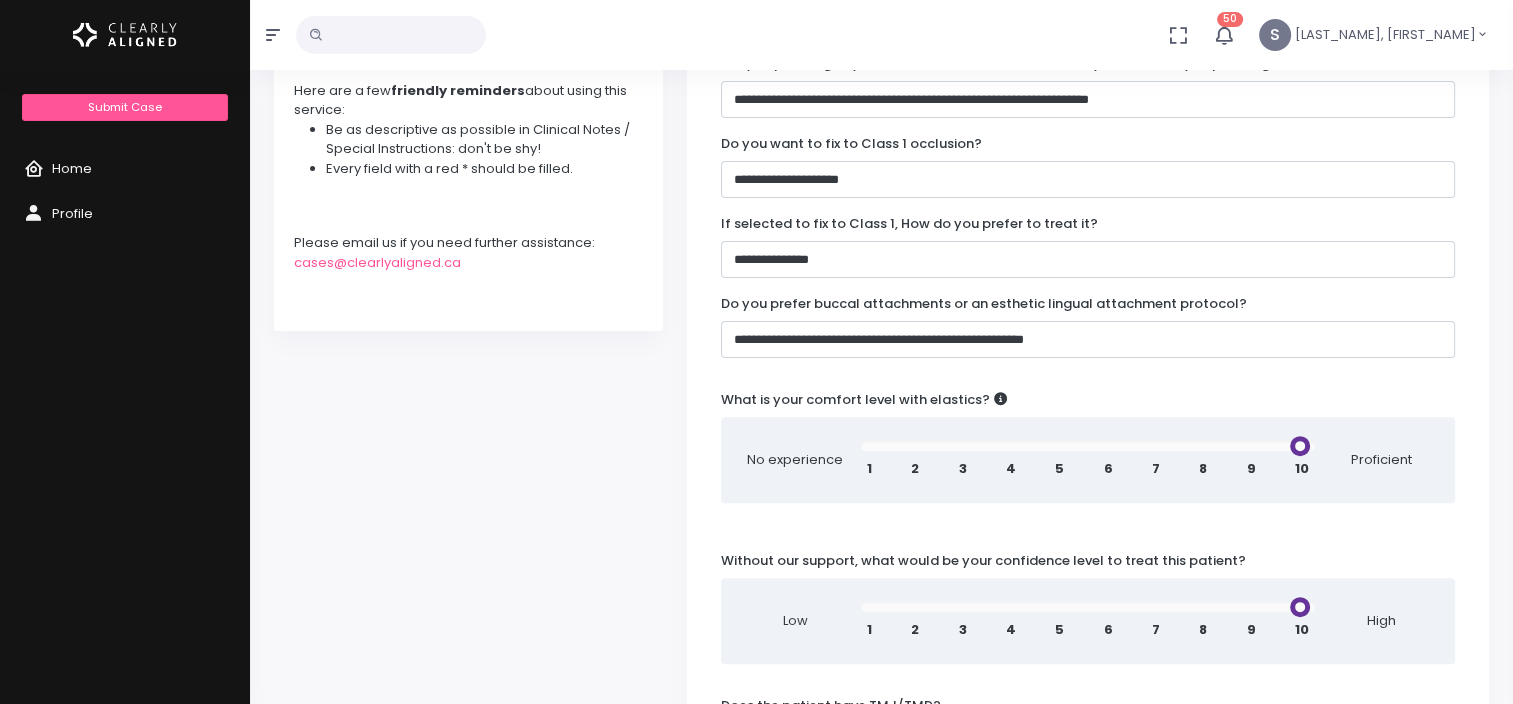 click on "10" at bounding box center [1302, 469] 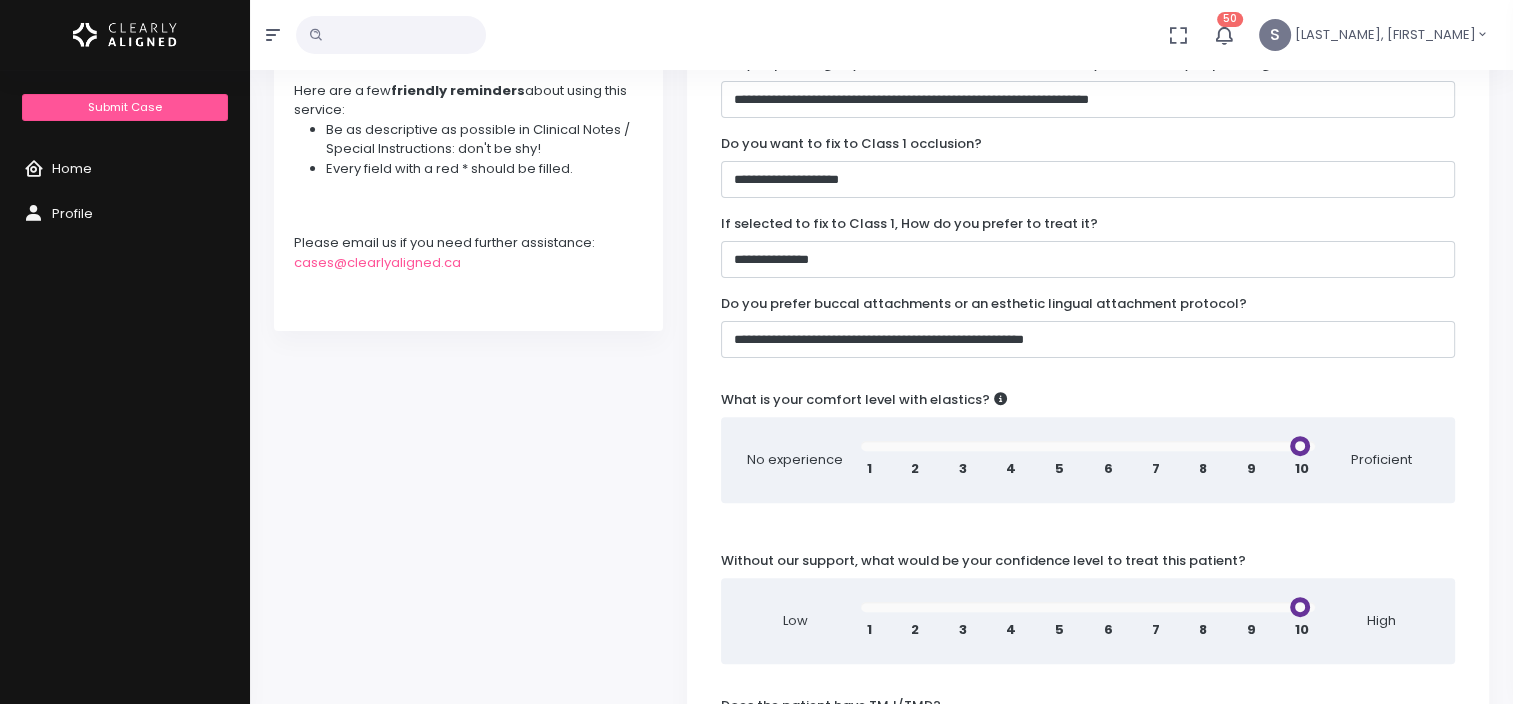 click on "1 2 3 4 5 6 7 8 9 10" at bounding box center (1088, 460) 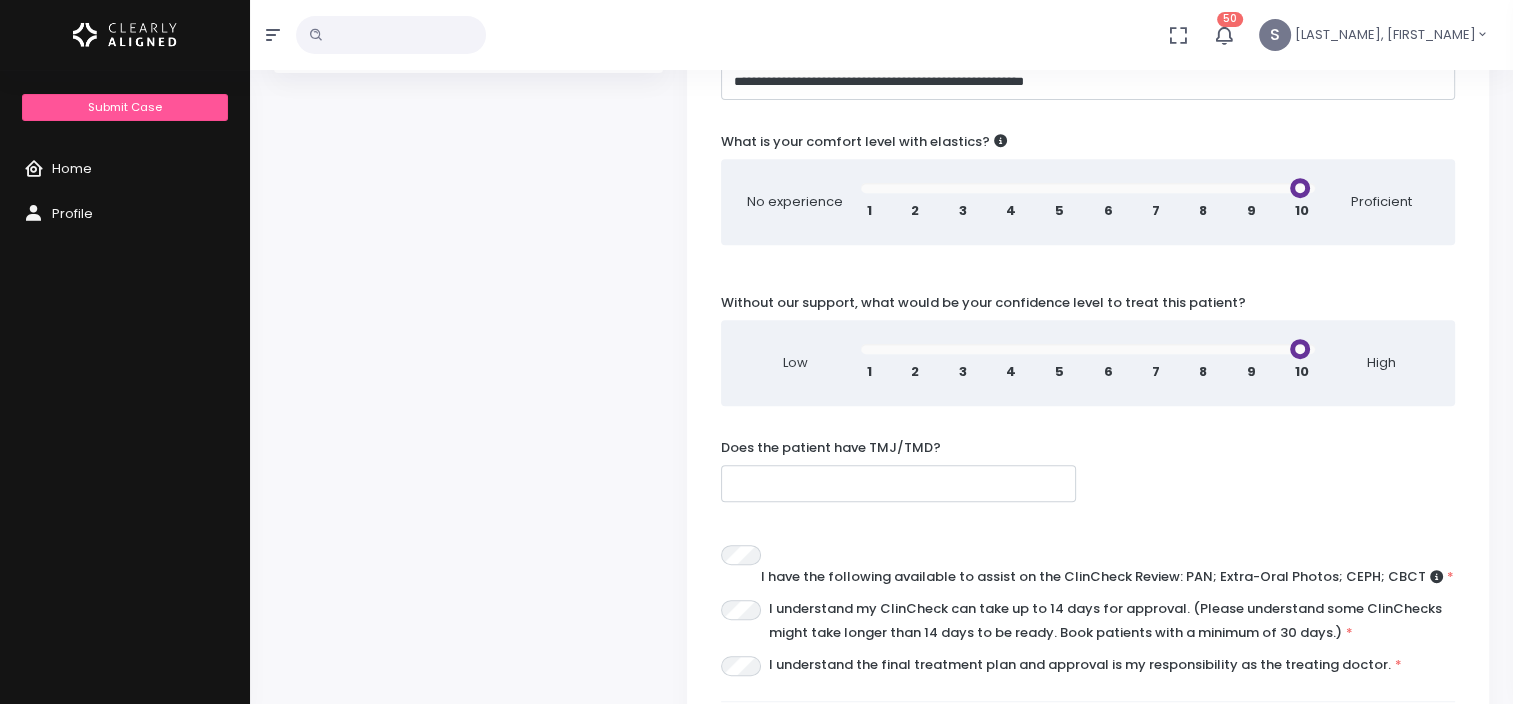 scroll, scrollTop: 842, scrollLeft: 0, axis: vertical 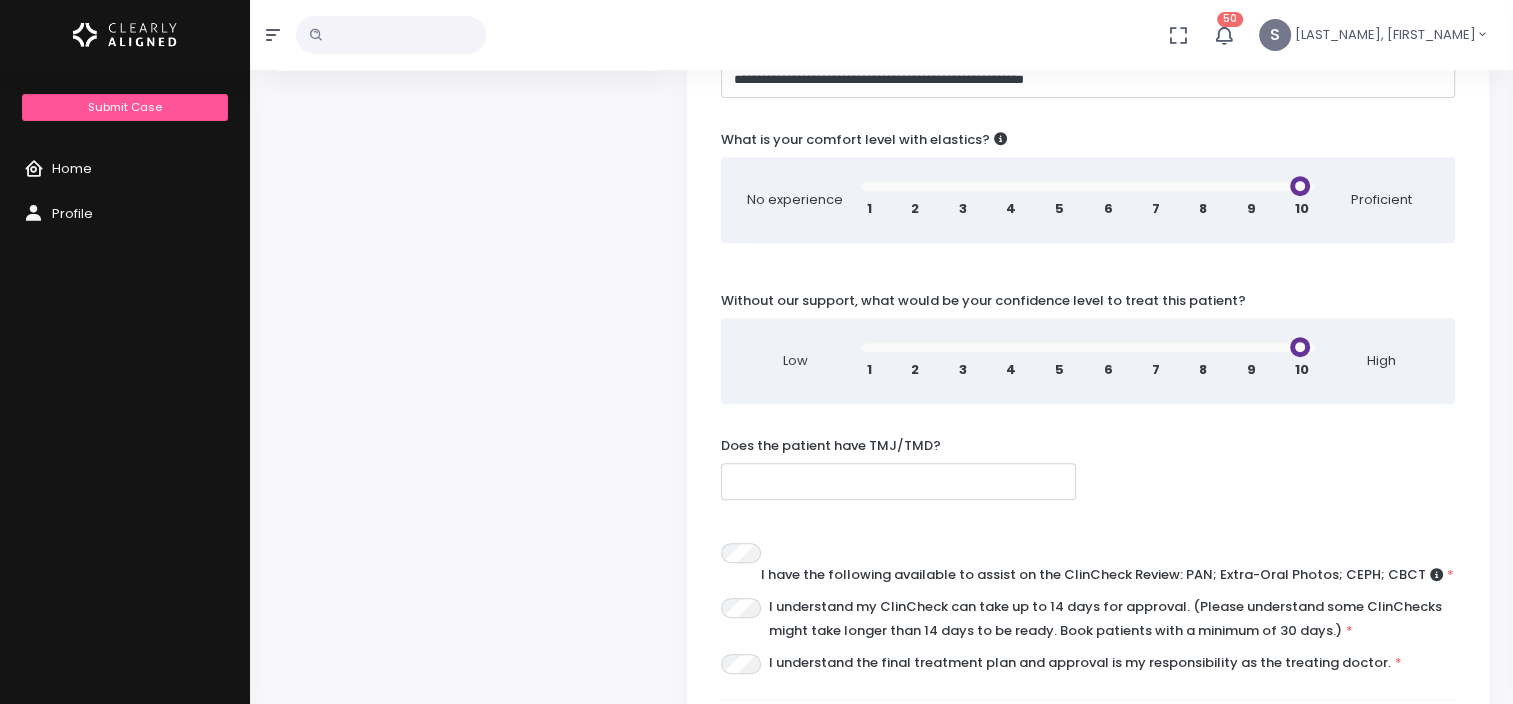 drag, startPoint x: 1055, startPoint y: 344, endPoint x: 1308, endPoint y: 339, distance: 253.04941 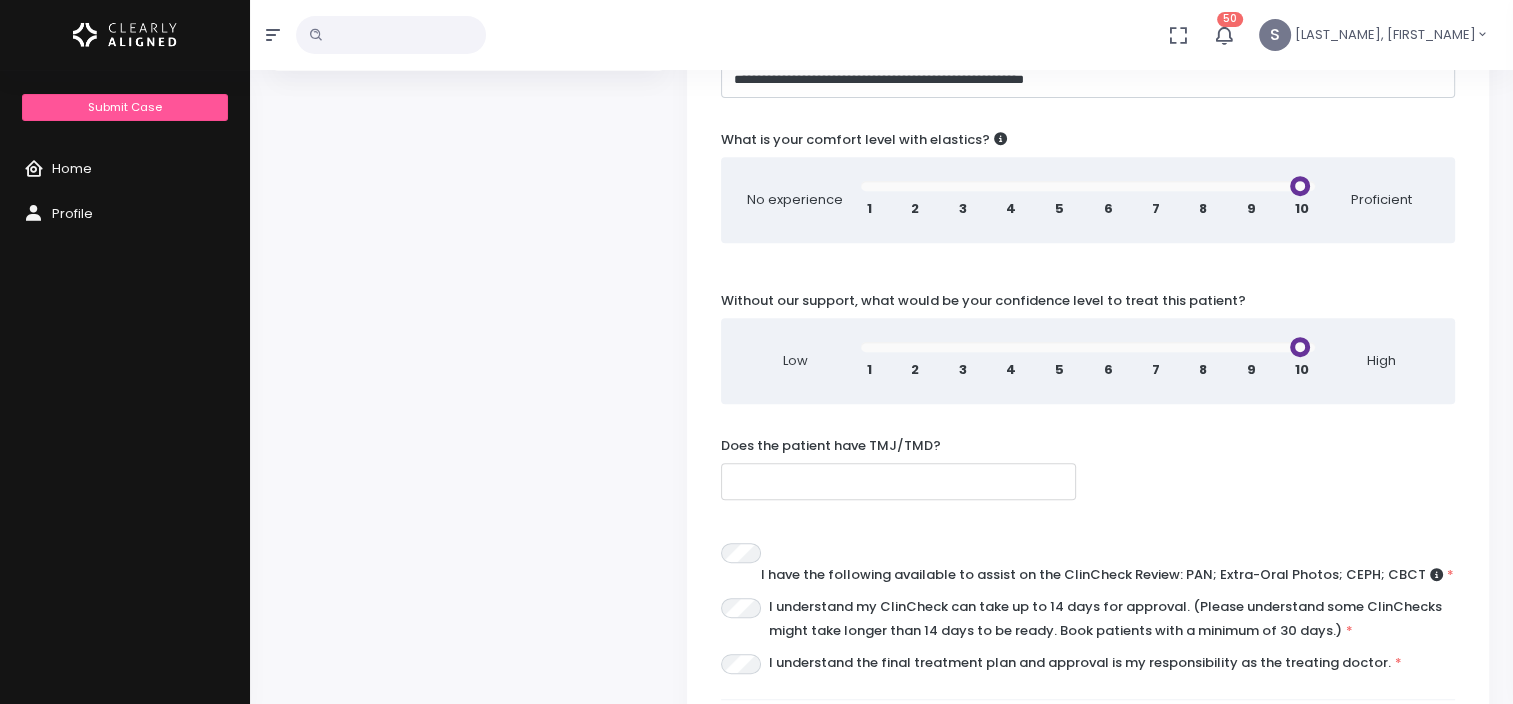click at bounding box center (898, 481) 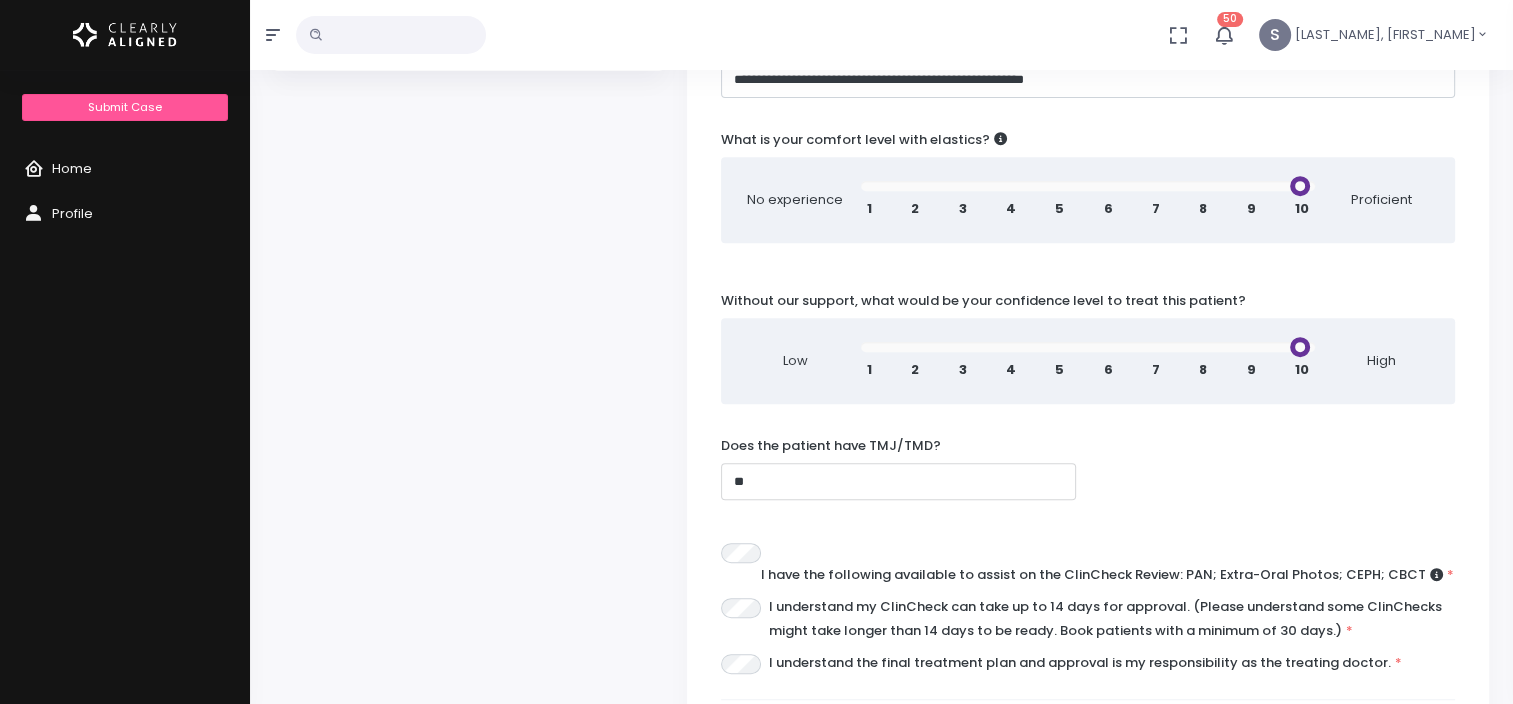 type on "**" 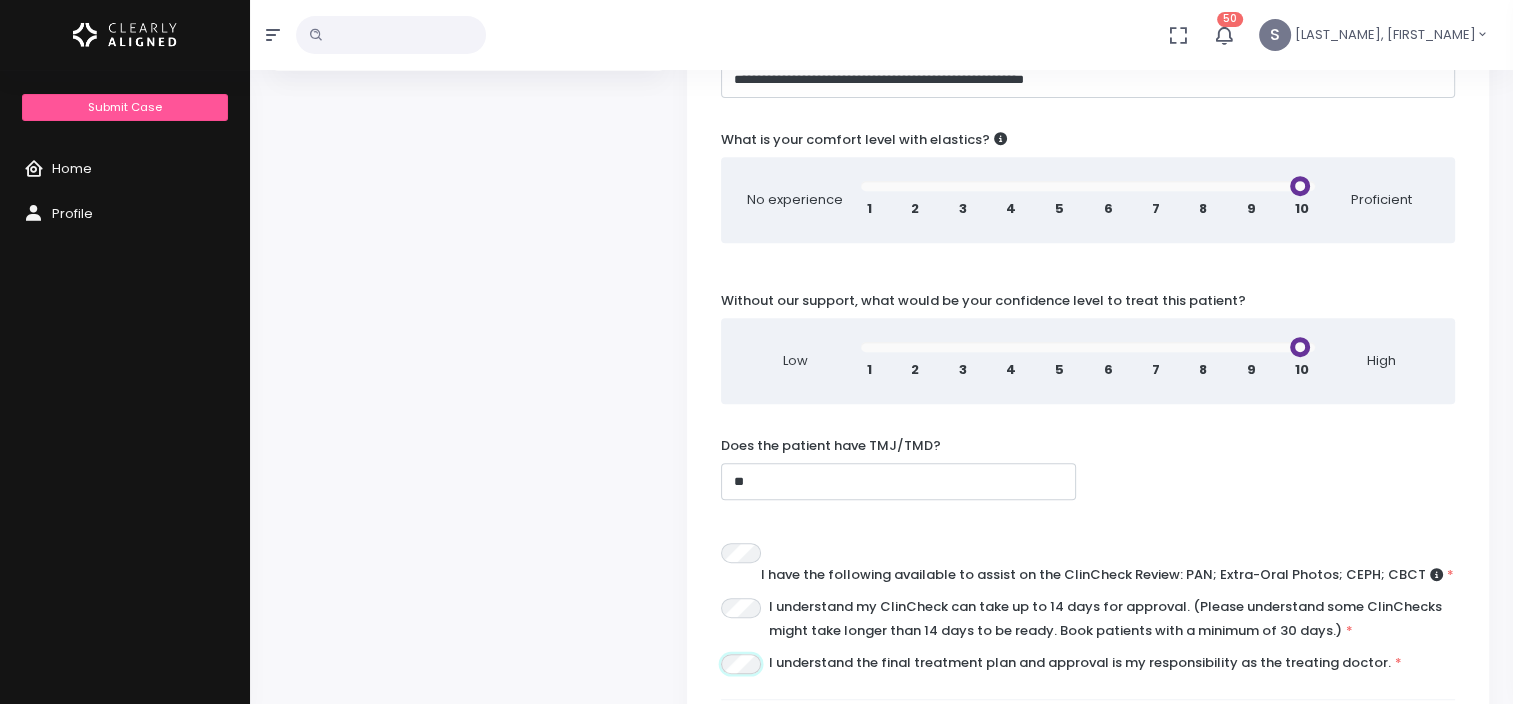 scroll, scrollTop: 1061, scrollLeft: 0, axis: vertical 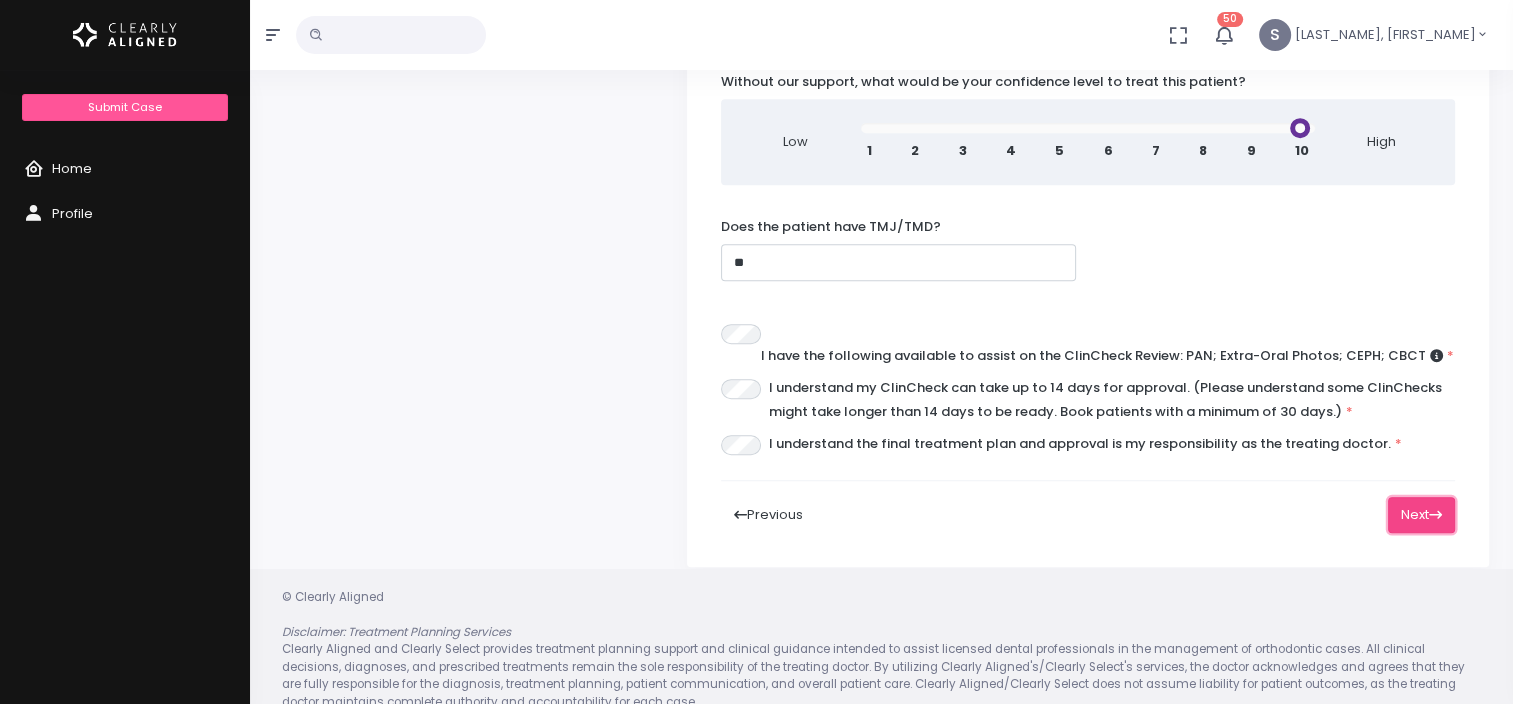 click on "Next" at bounding box center [1421, 515] 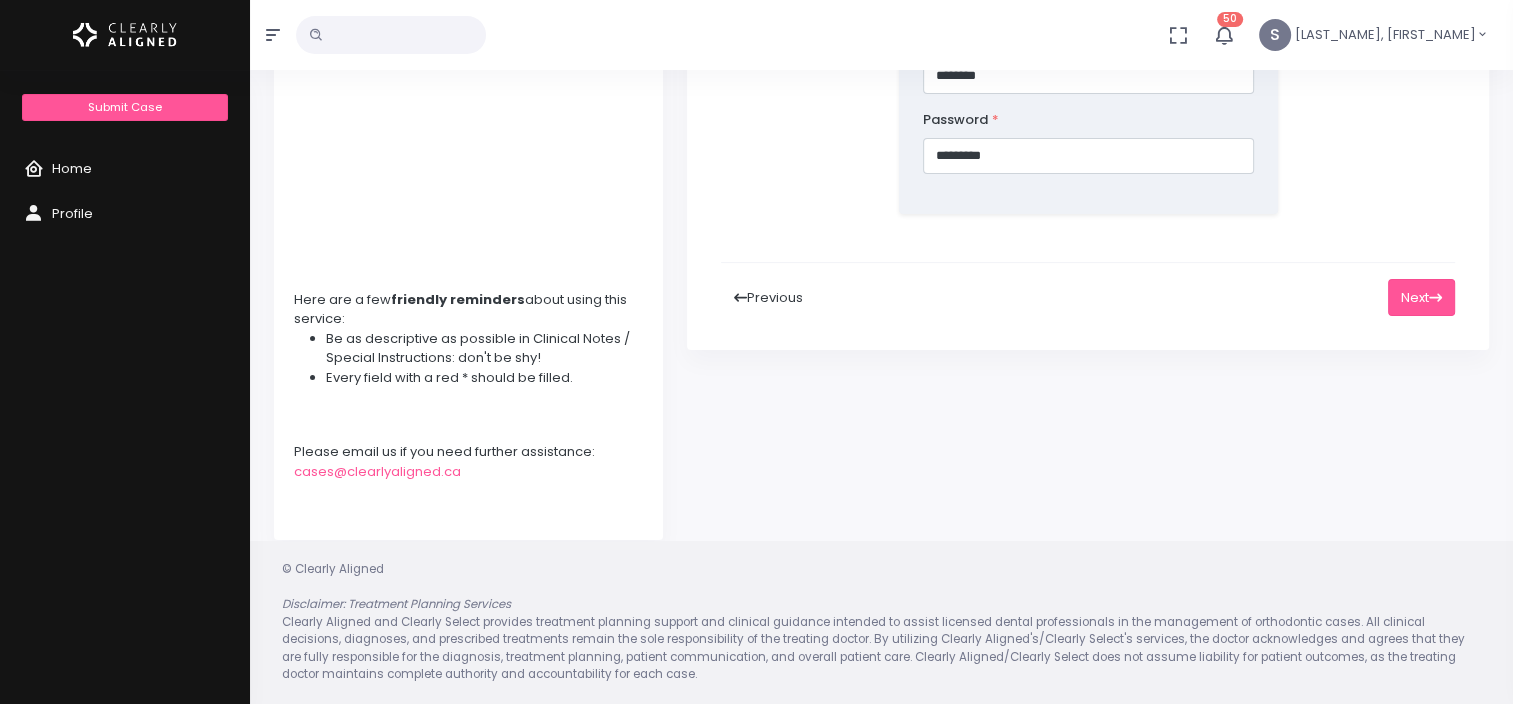 scroll, scrollTop: 372, scrollLeft: 0, axis: vertical 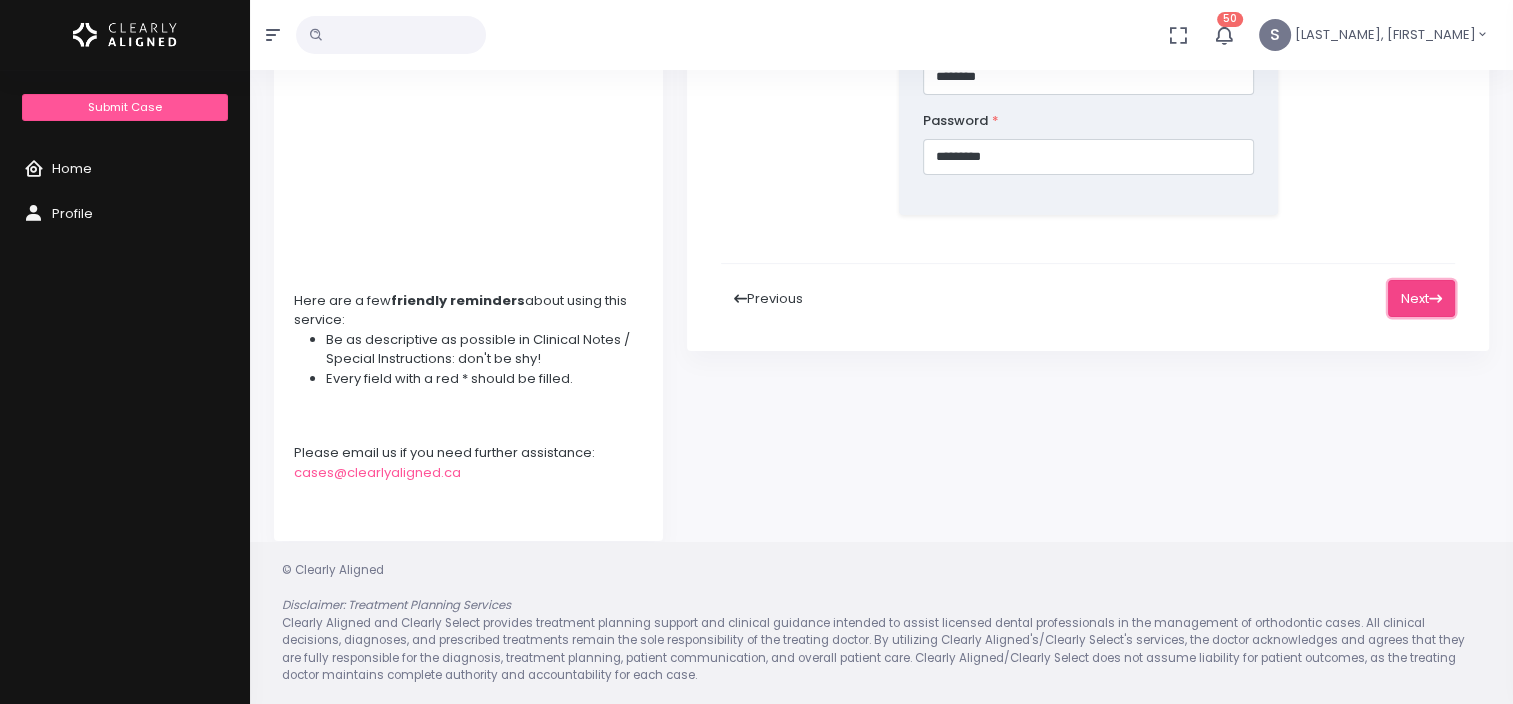 click on "Next" at bounding box center (1421, 298) 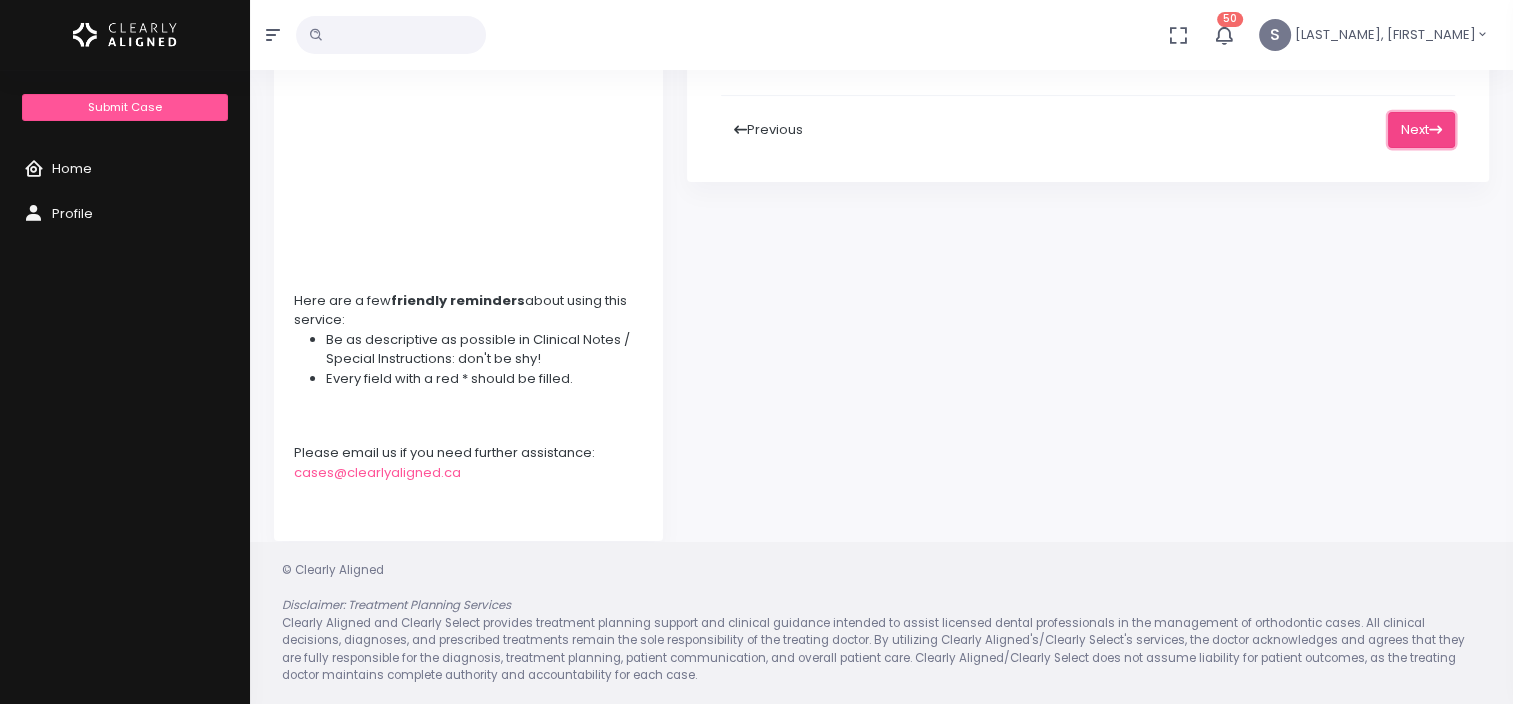 click on "Next" at bounding box center (1421, 130) 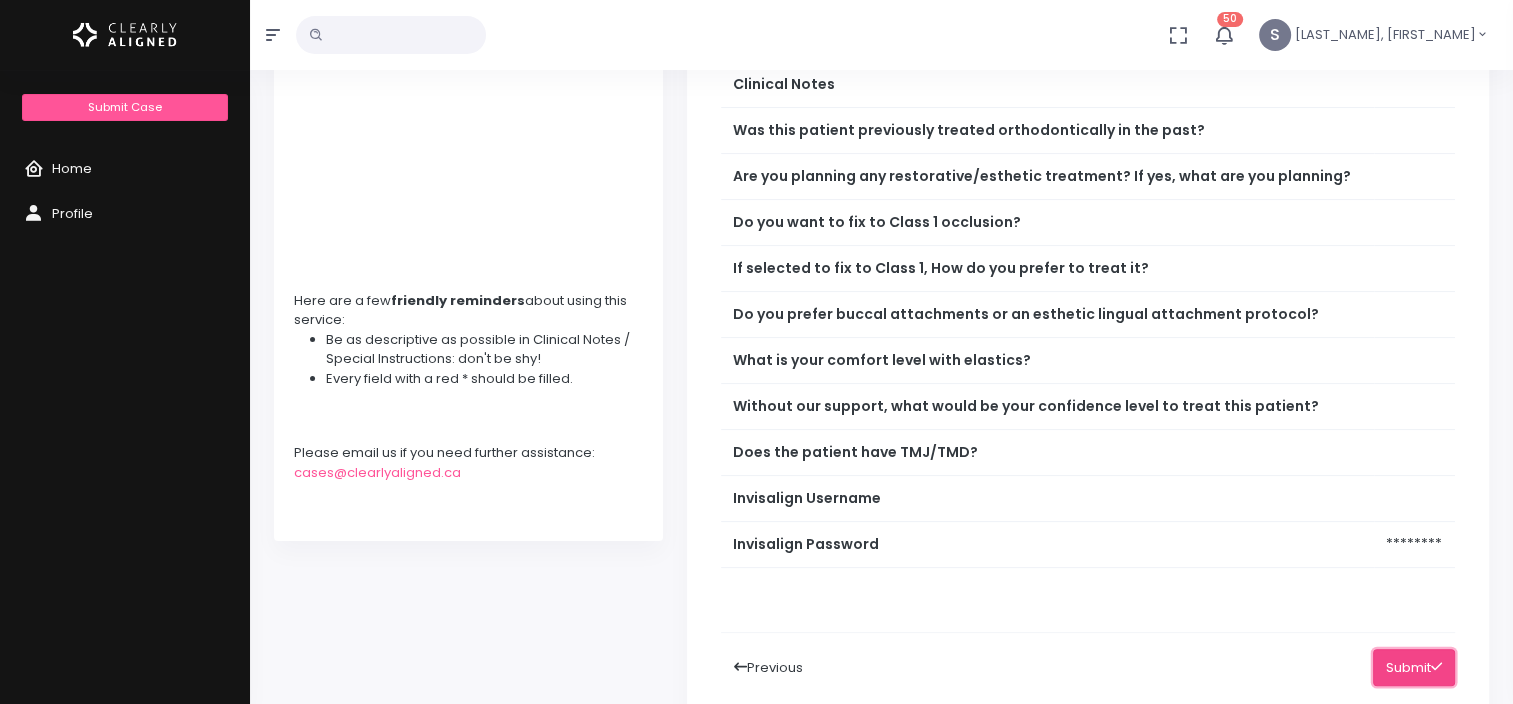 click on "Submit" at bounding box center [1414, 667] 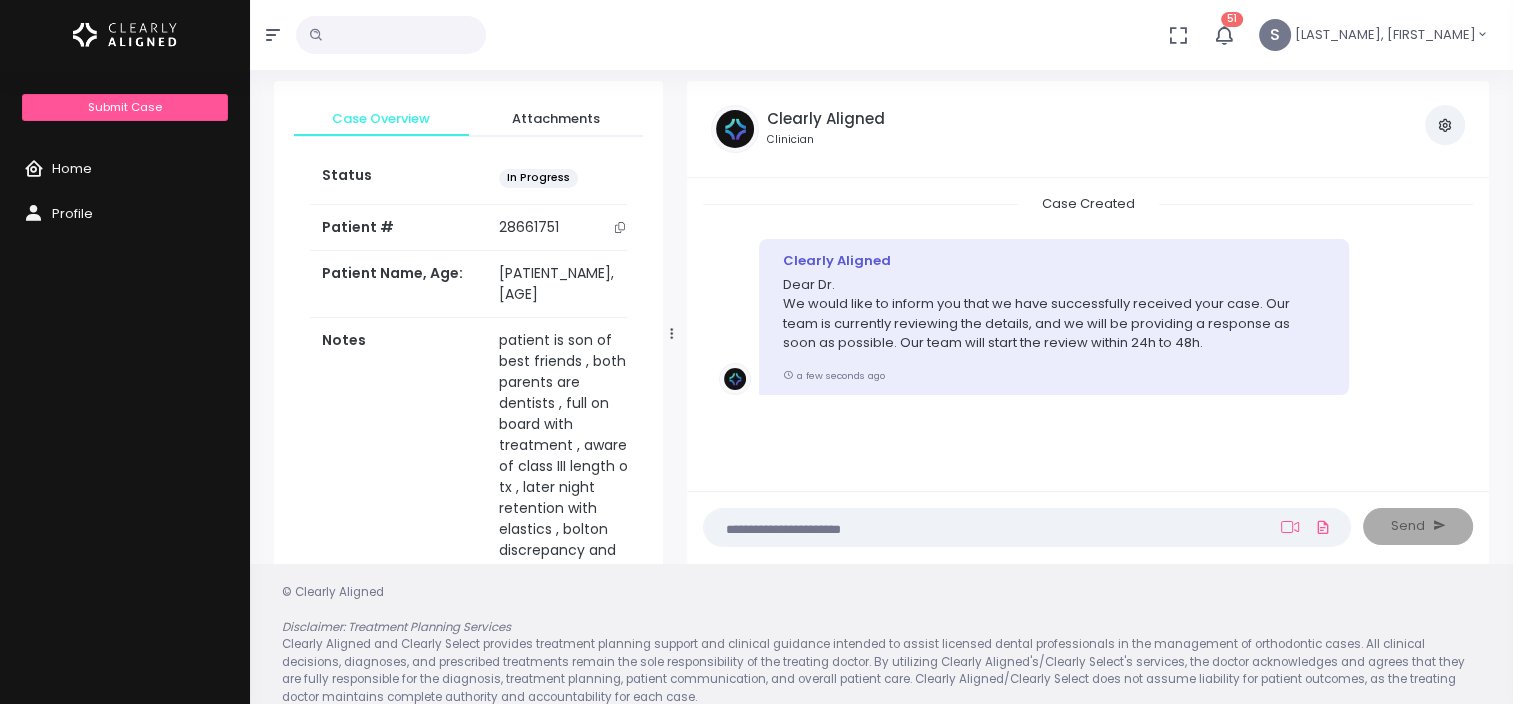 scroll, scrollTop: 79, scrollLeft: 0, axis: vertical 